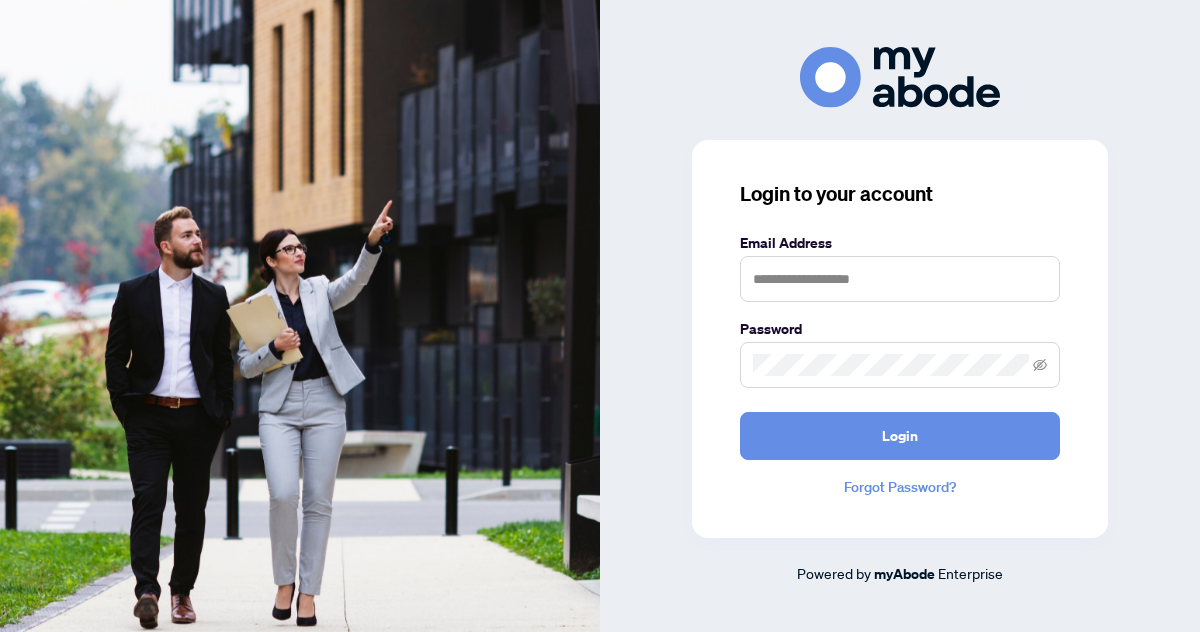 scroll, scrollTop: 0, scrollLeft: 0, axis: both 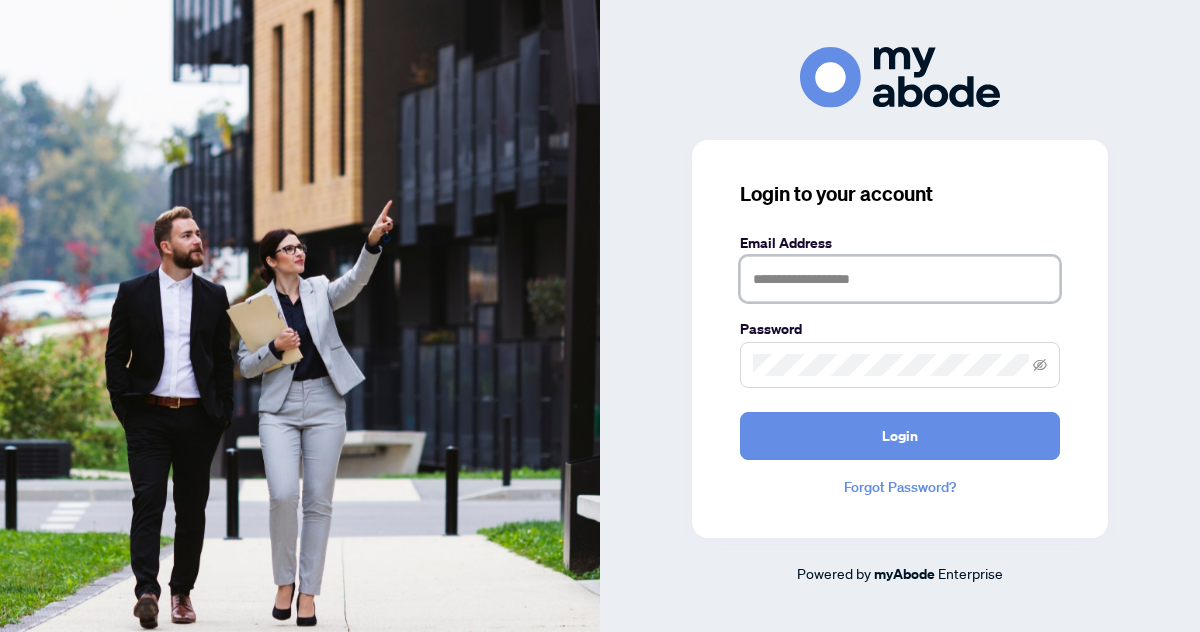 click at bounding box center [900, 279] 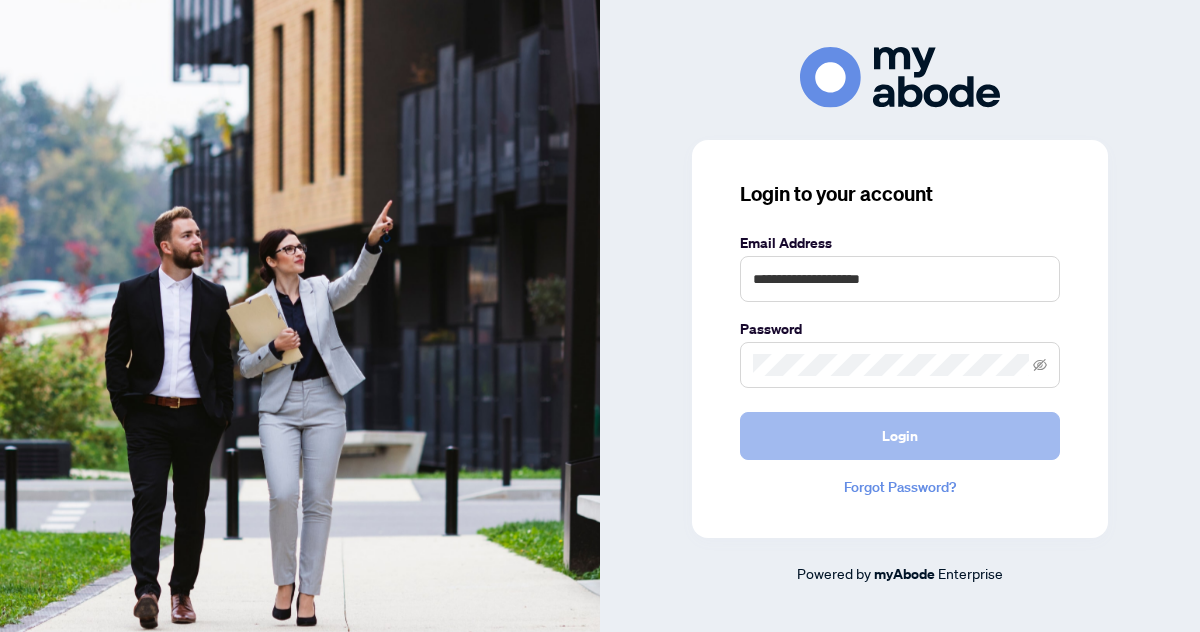 click on "Login" at bounding box center [900, 436] 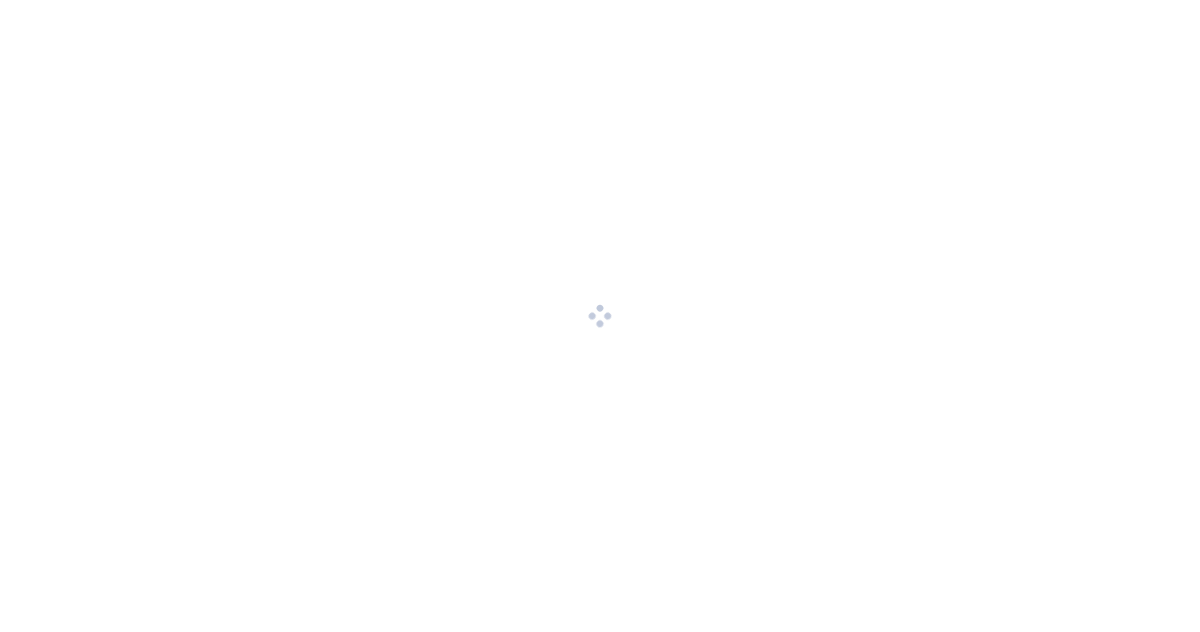 scroll, scrollTop: 0, scrollLeft: 0, axis: both 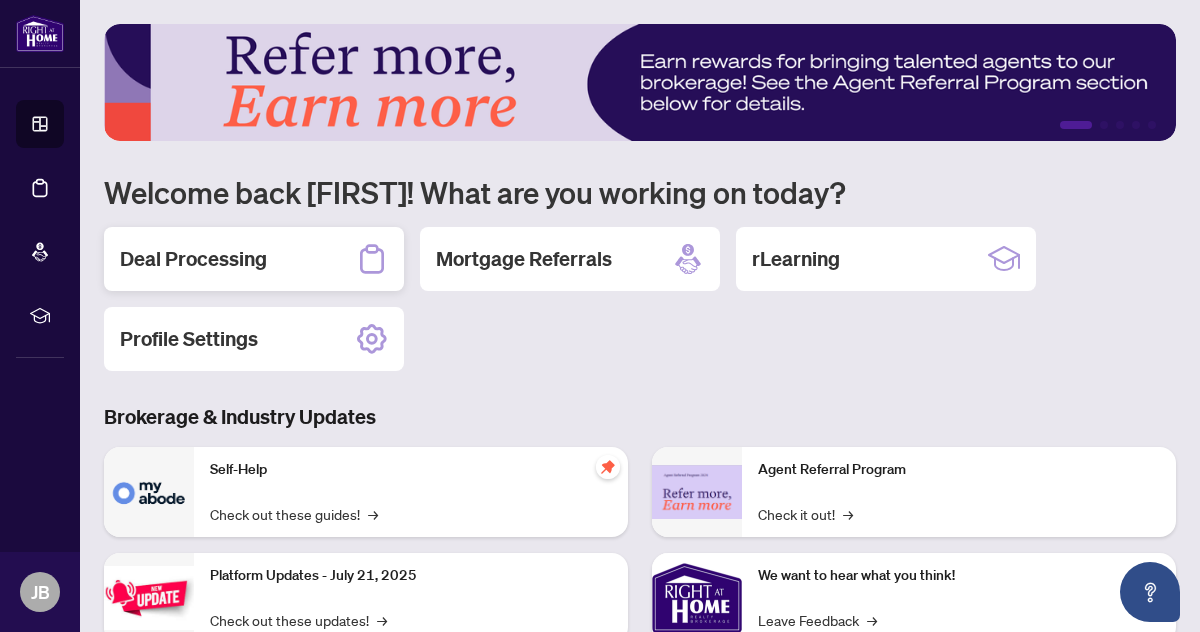 click on "Deal Processing" at bounding box center [193, 259] 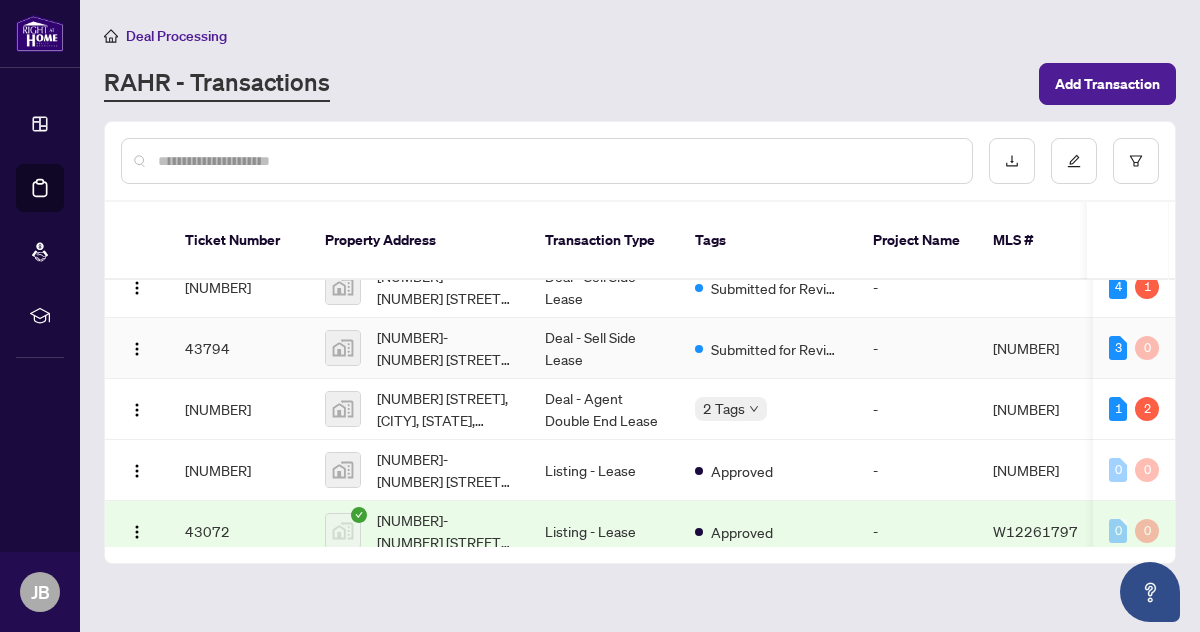 scroll, scrollTop: 176, scrollLeft: 0, axis: vertical 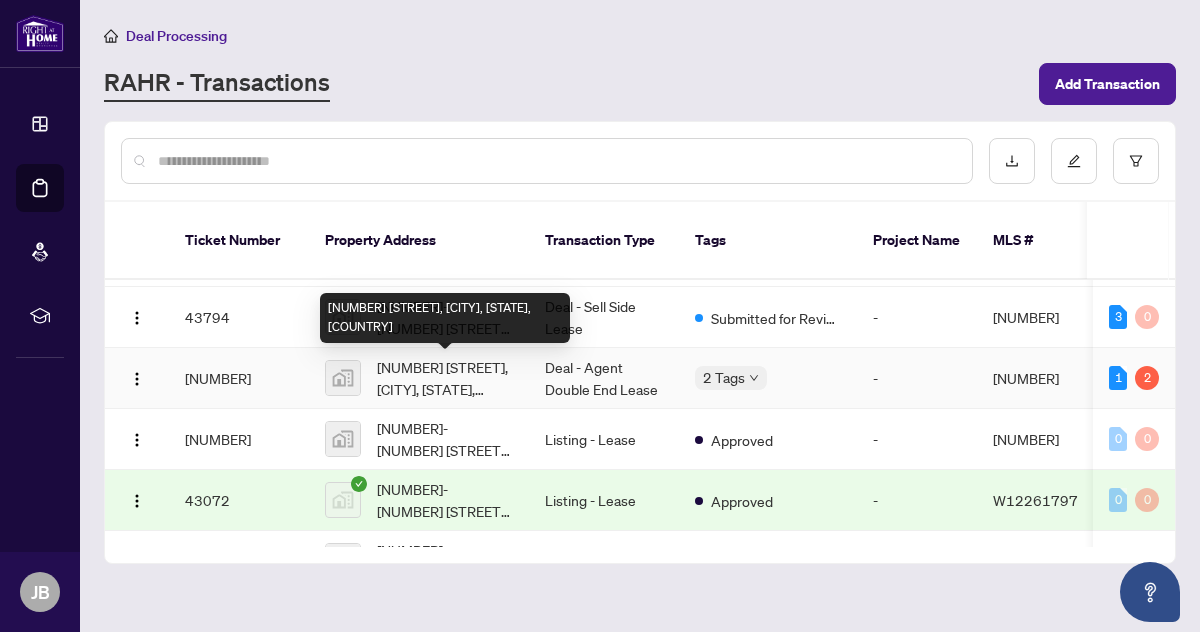 click on "[NUMBER] [STREET], [CITY], [STATE], [COUNTRY]" at bounding box center [445, 378] 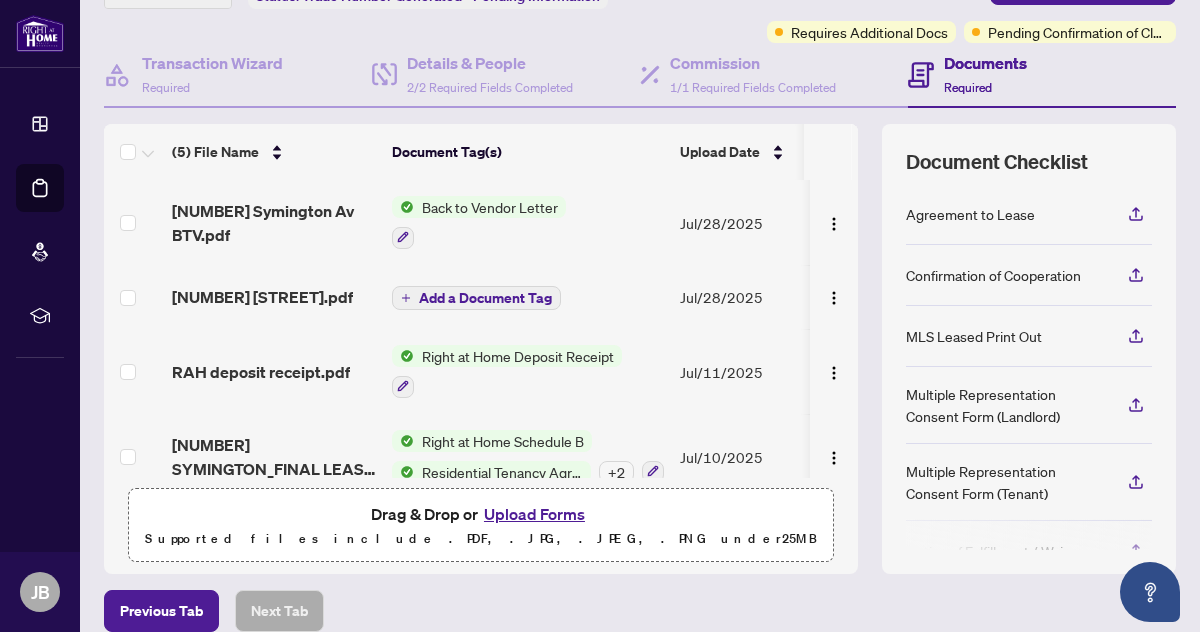 scroll, scrollTop: 196, scrollLeft: 0, axis: vertical 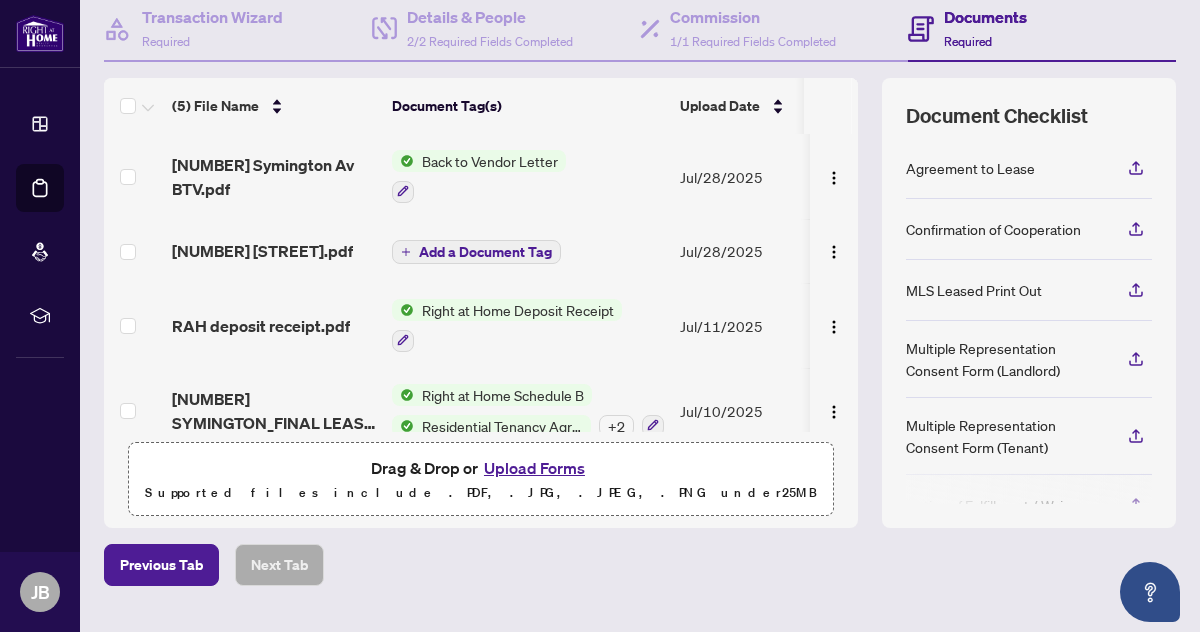 click on "Upload Forms" at bounding box center (534, 468) 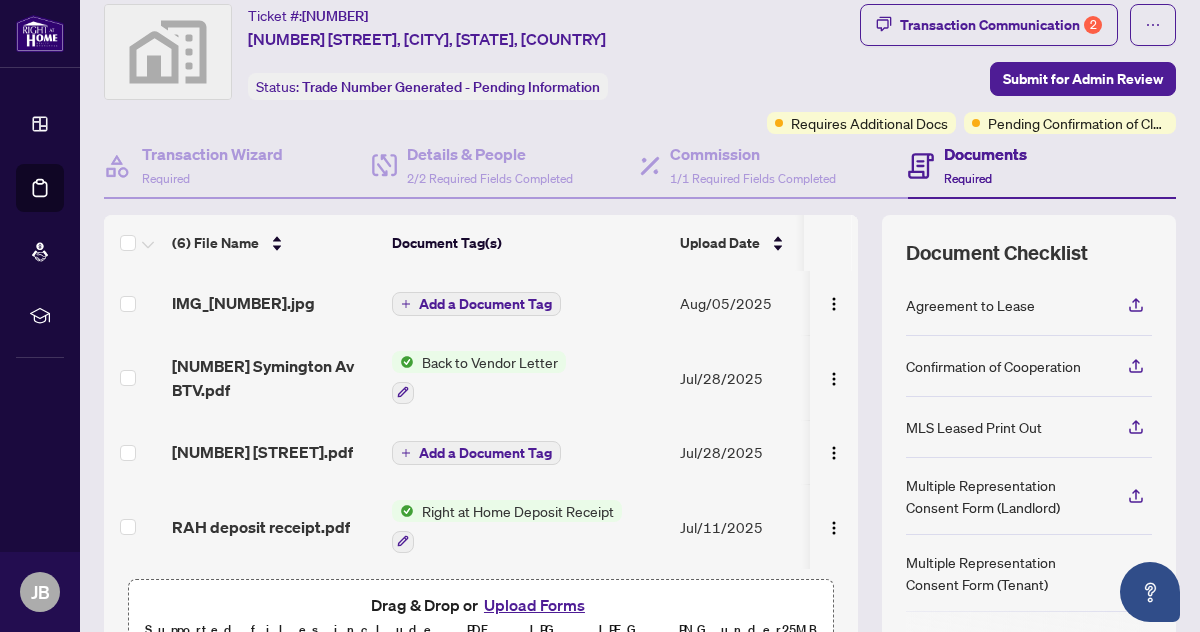 scroll, scrollTop: 0, scrollLeft: 0, axis: both 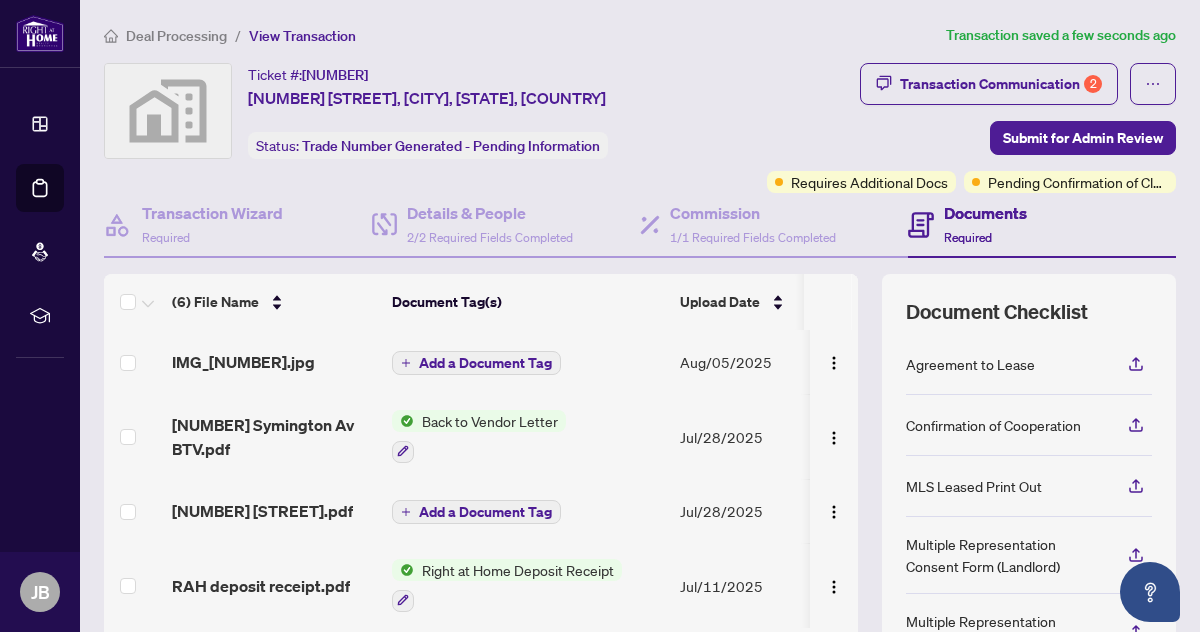 click on "Add a Document Tag" at bounding box center (485, 363) 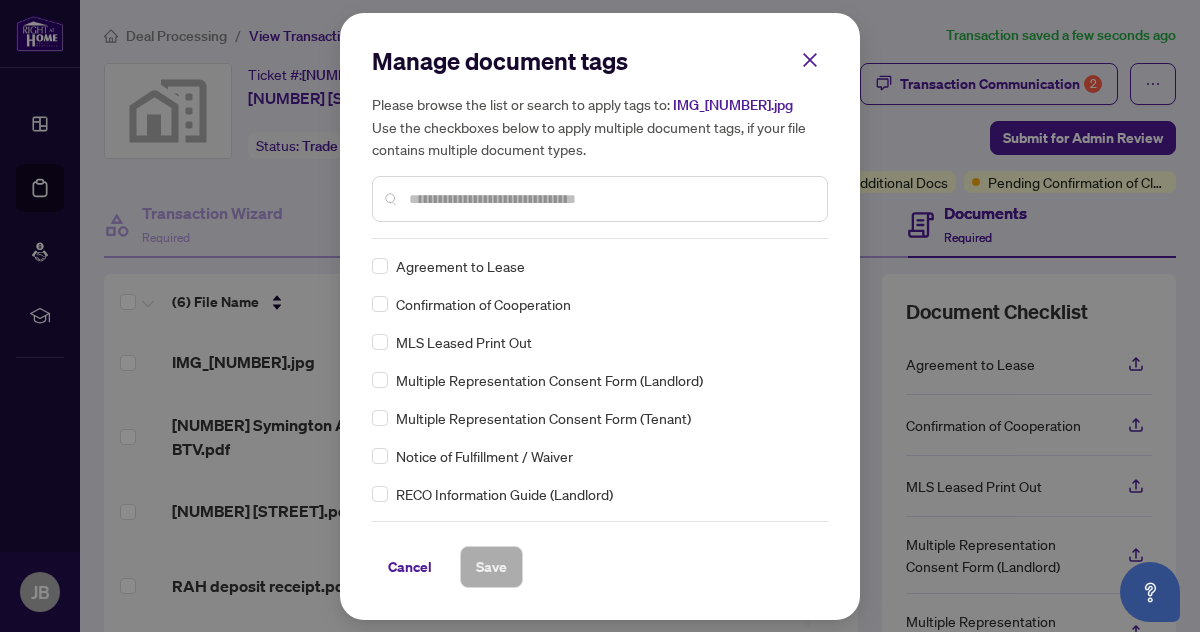 click at bounding box center [610, 199] 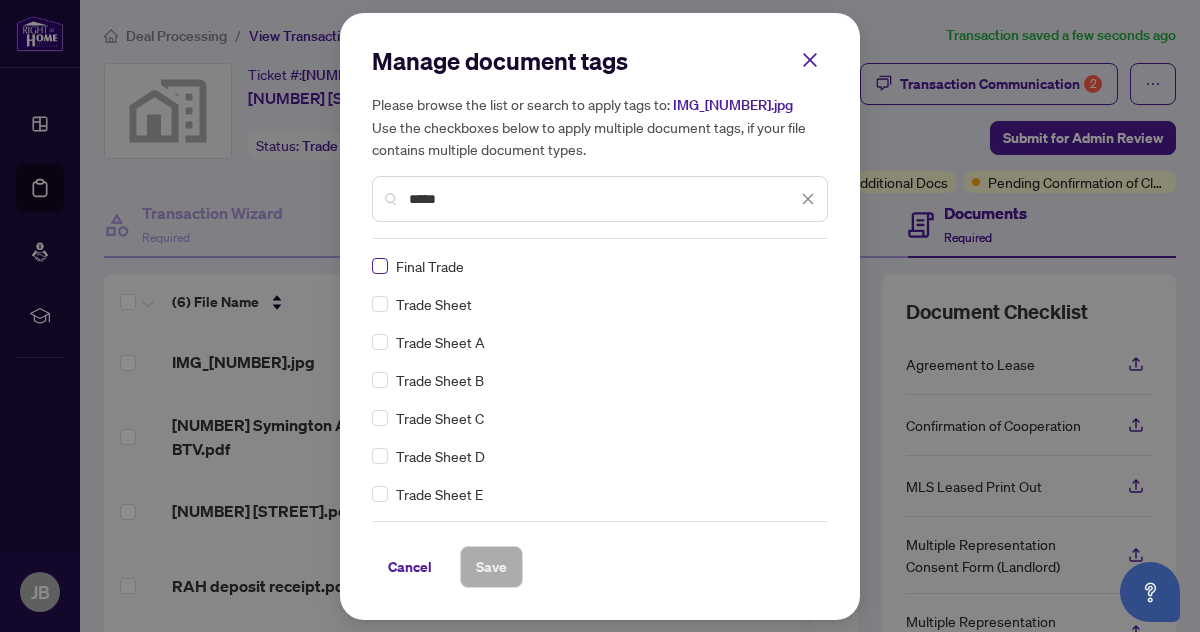 type on "*****" 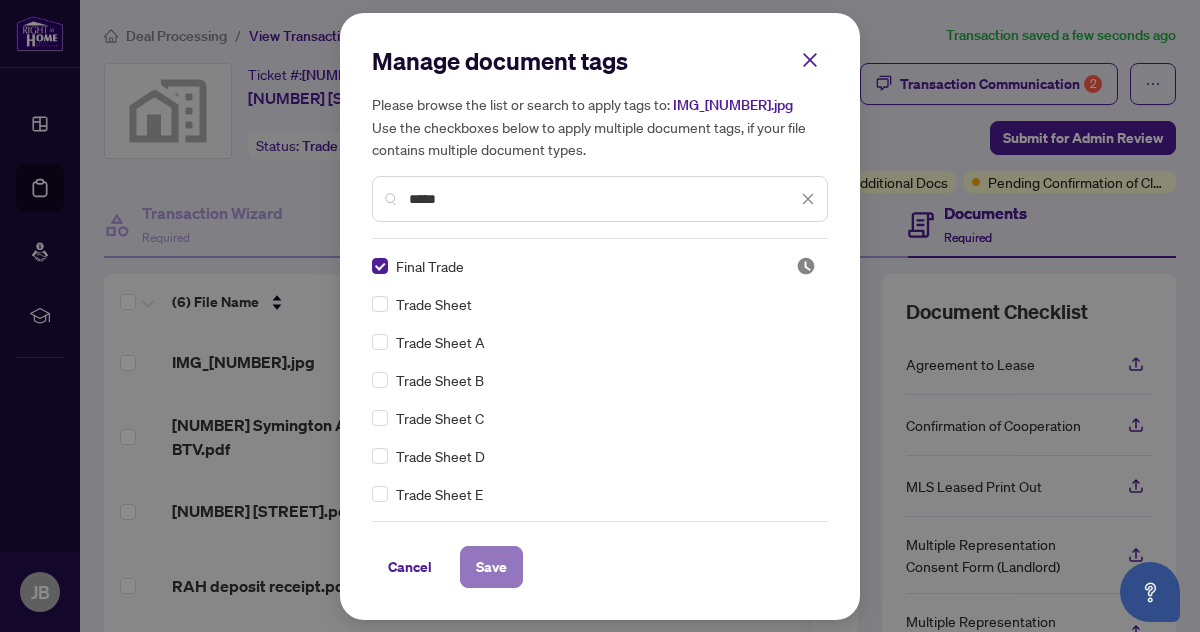 click on "Save" at bounding box center [491, 567] 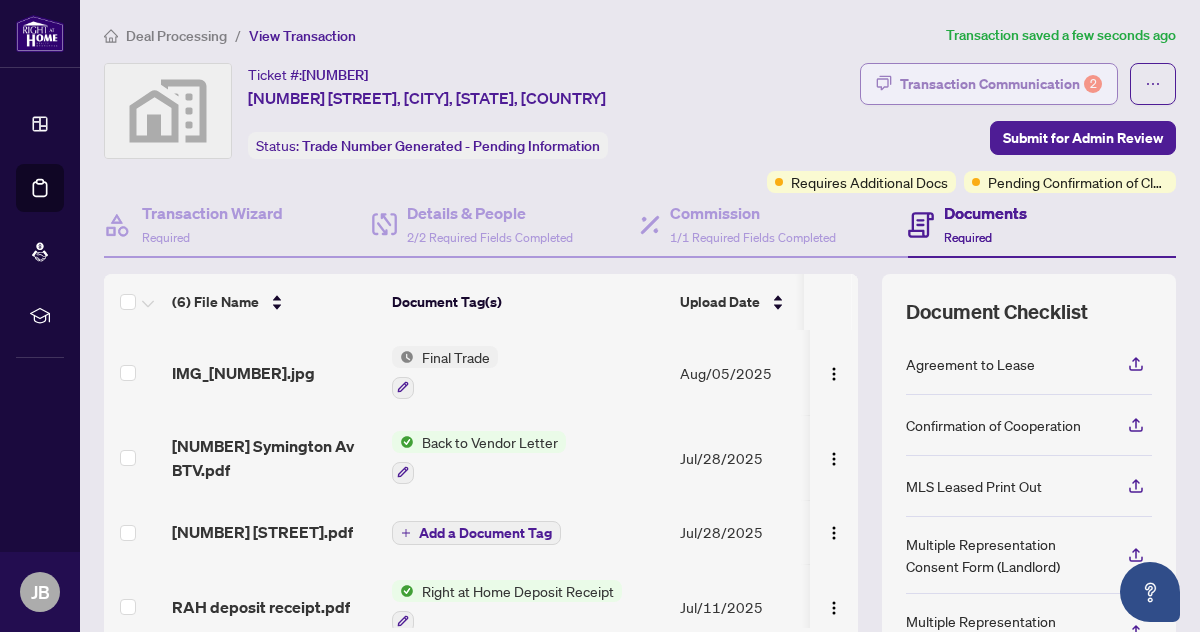 click on "Transaction Communication 2" at bounding box center (1001, 84) 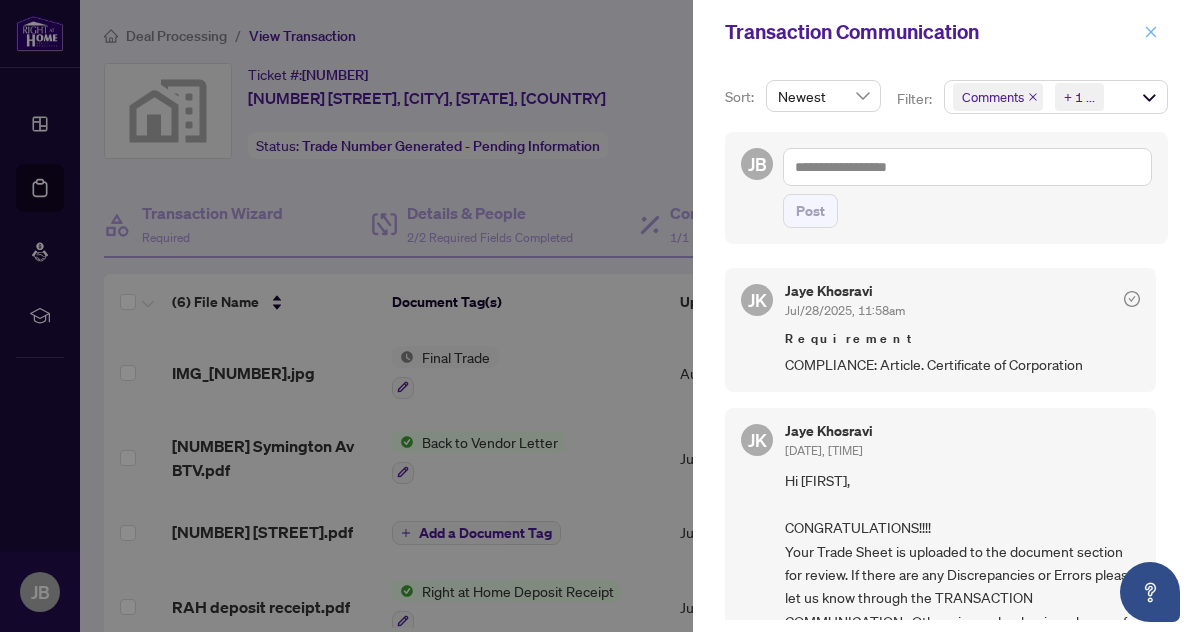 click 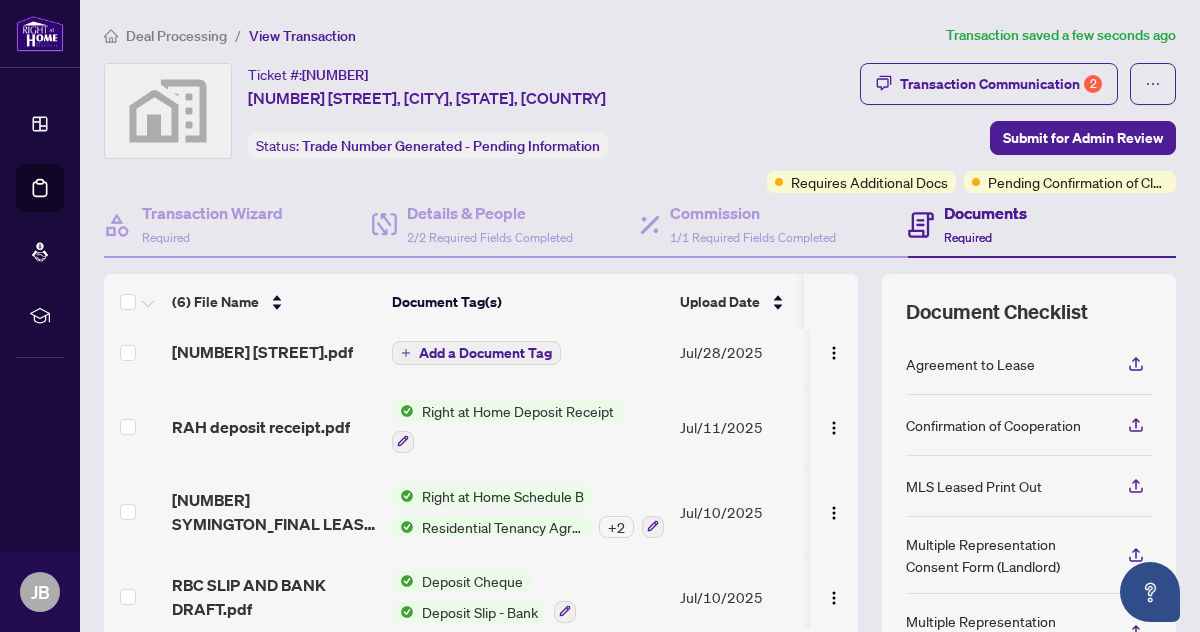 scroll, scrollTop: 194, scrollLeft: 0, axis: vertical 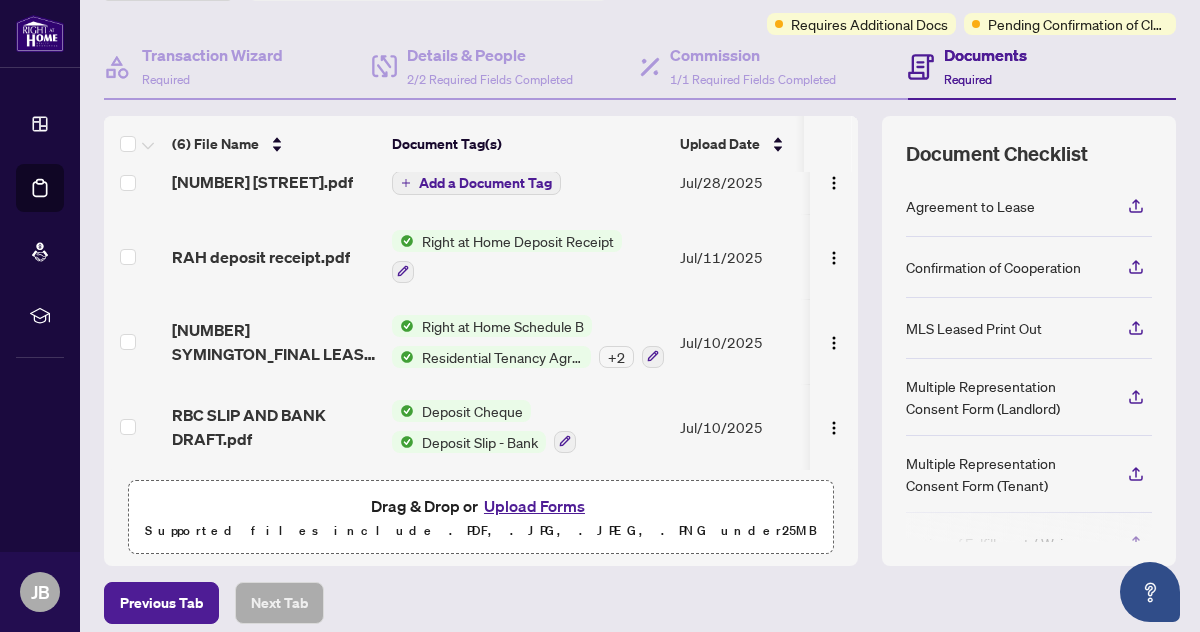 click on "Upload Forms" at bounding box center [534, 506] 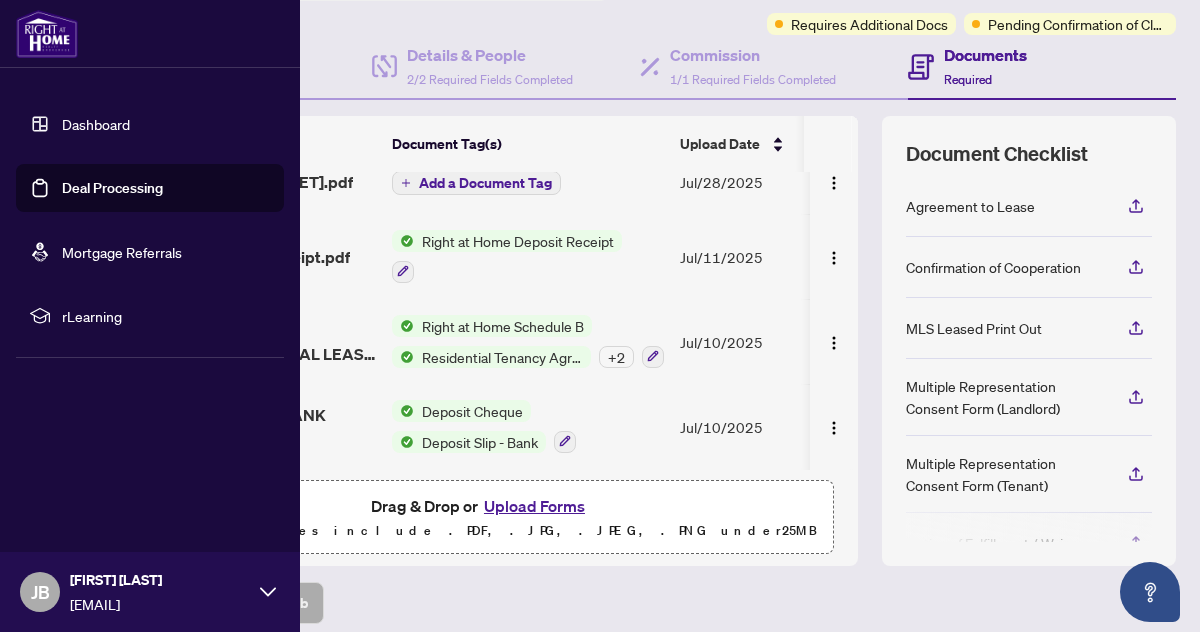 click on "Dashboard" at bounding box center [96, 124] 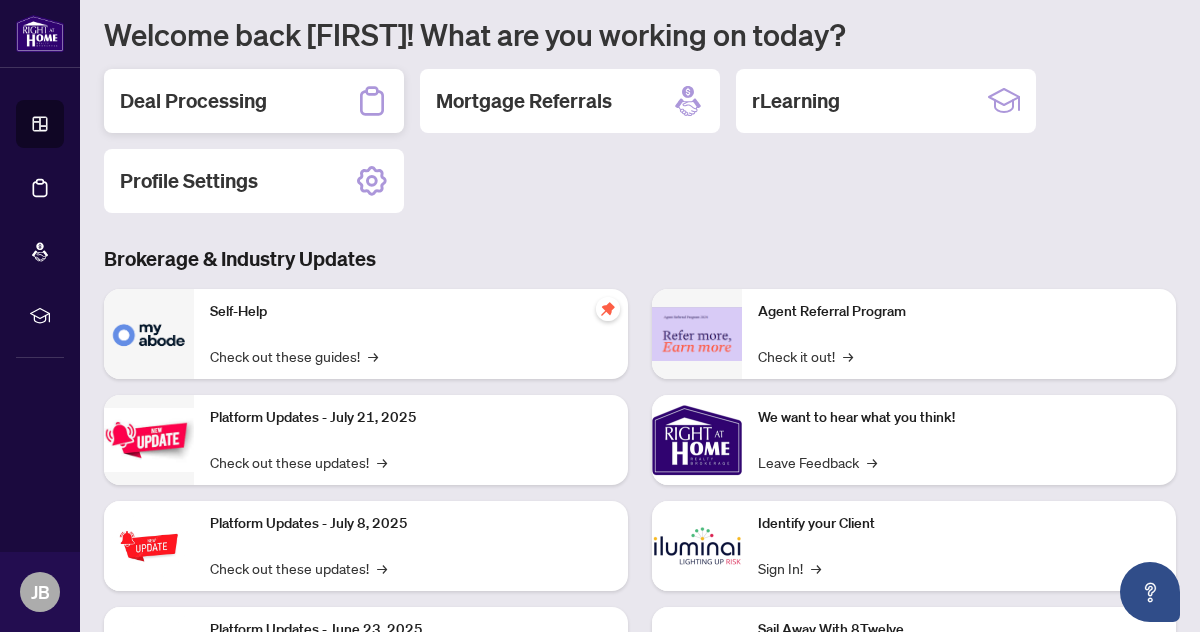 click on "Deal Processing" at bounding box center (193, 101) 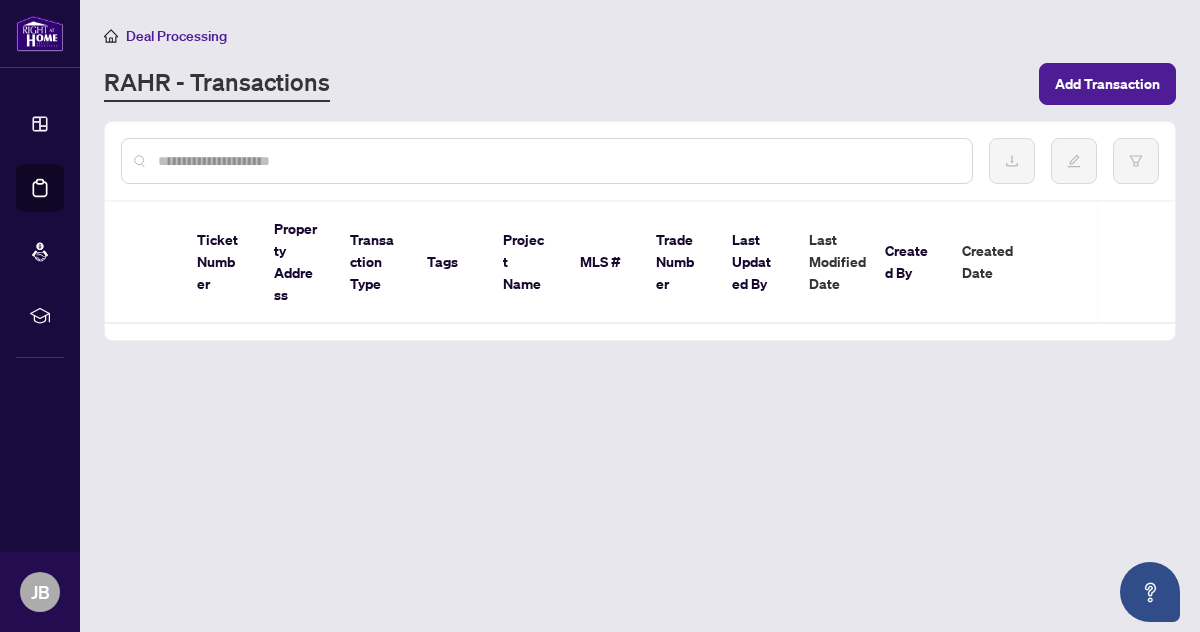 scroll, scrollTop: 0, scrollLeft: 0, axis: both 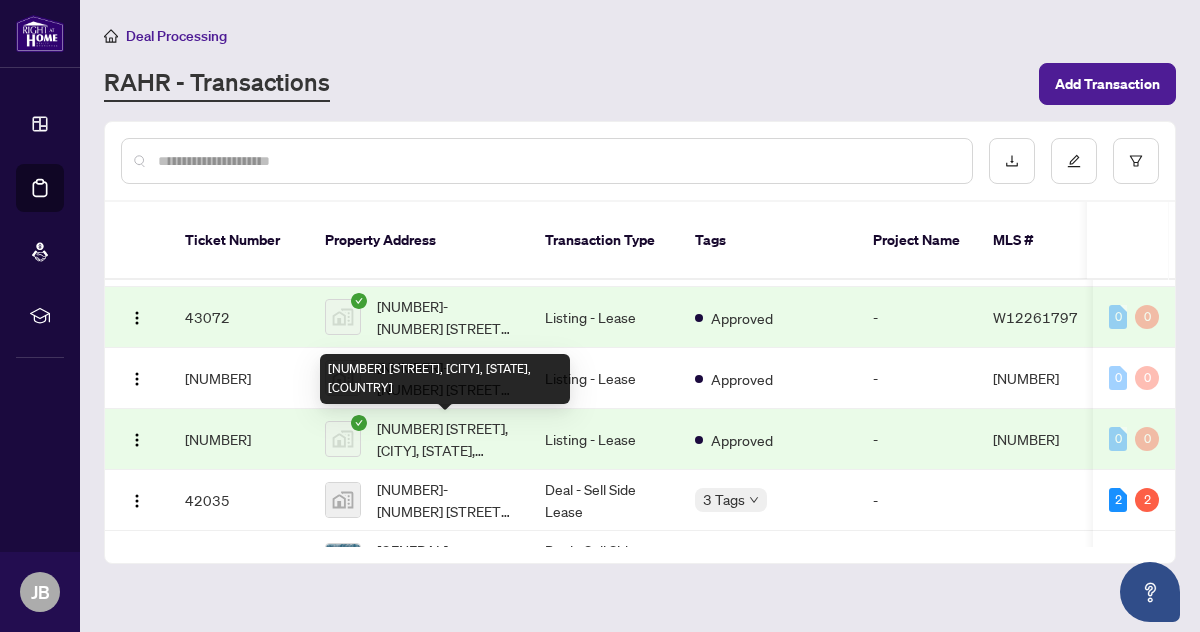 click on "[NUMBER] [STREET], [CITY], [STATE], [COUNTRY]" at bounding box center [445, 439] 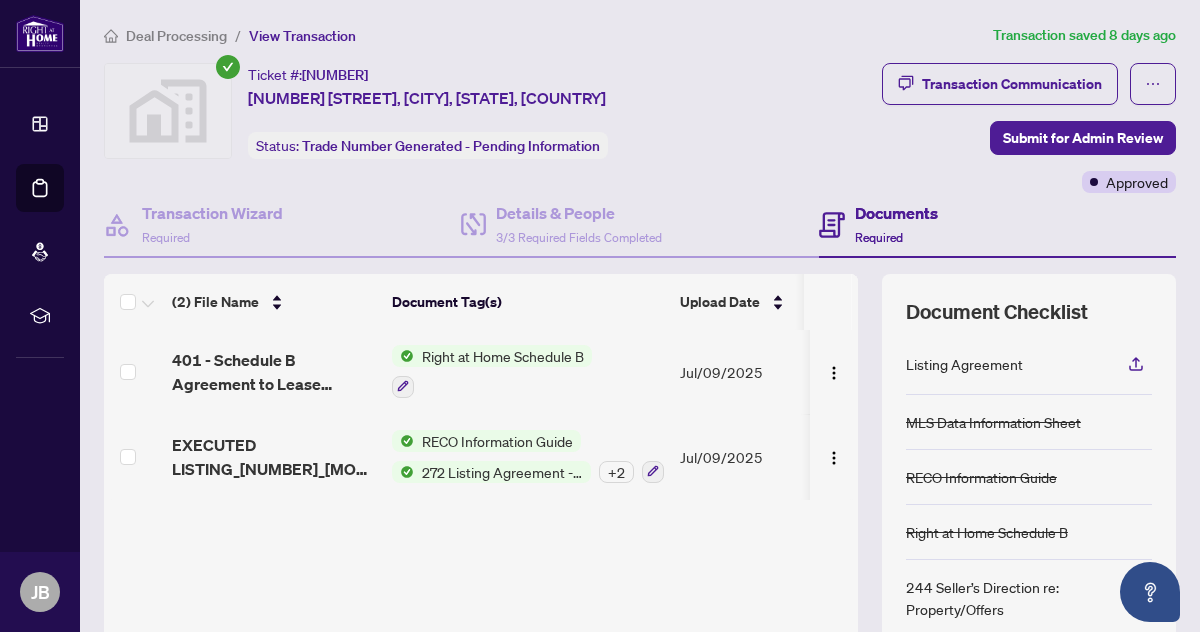scroll, scrollTop: 0, scrollLeft: 0, axis: both 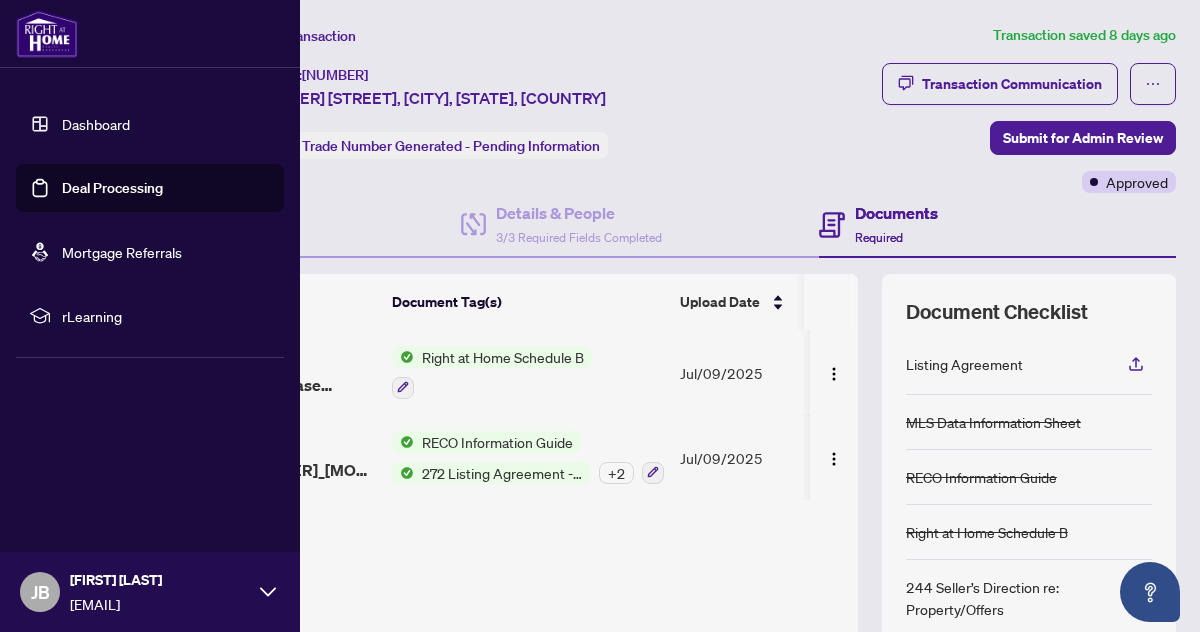 click on "Dashboard" at bounding box center (96, 124) 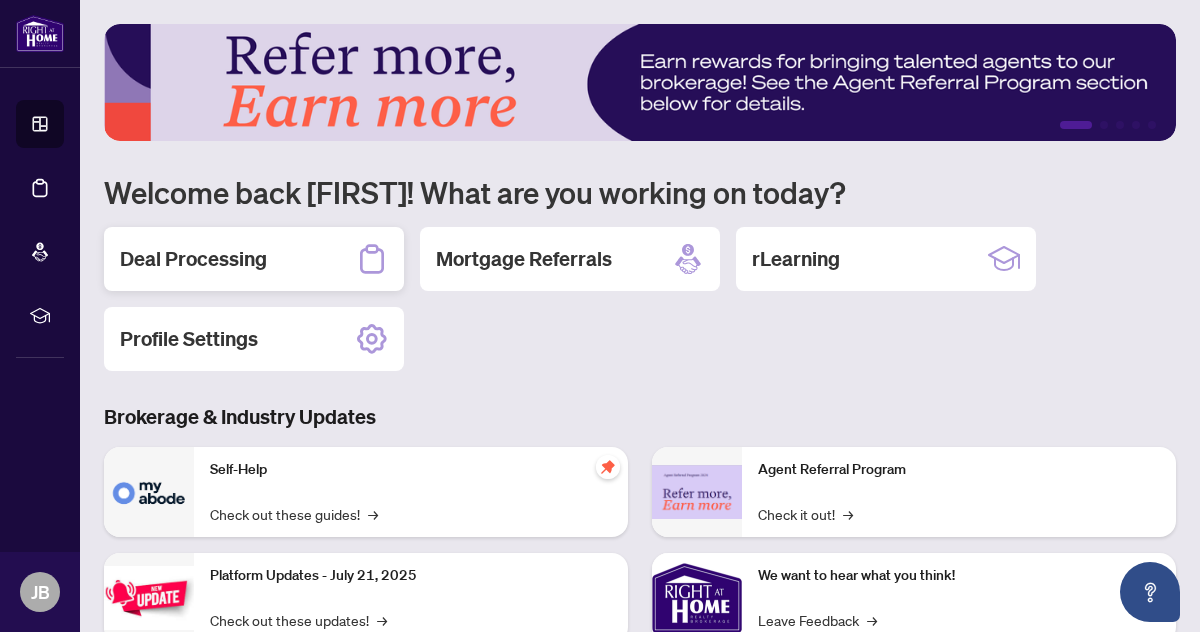 click on "Deal Processing" at bounding box center (193, 259) 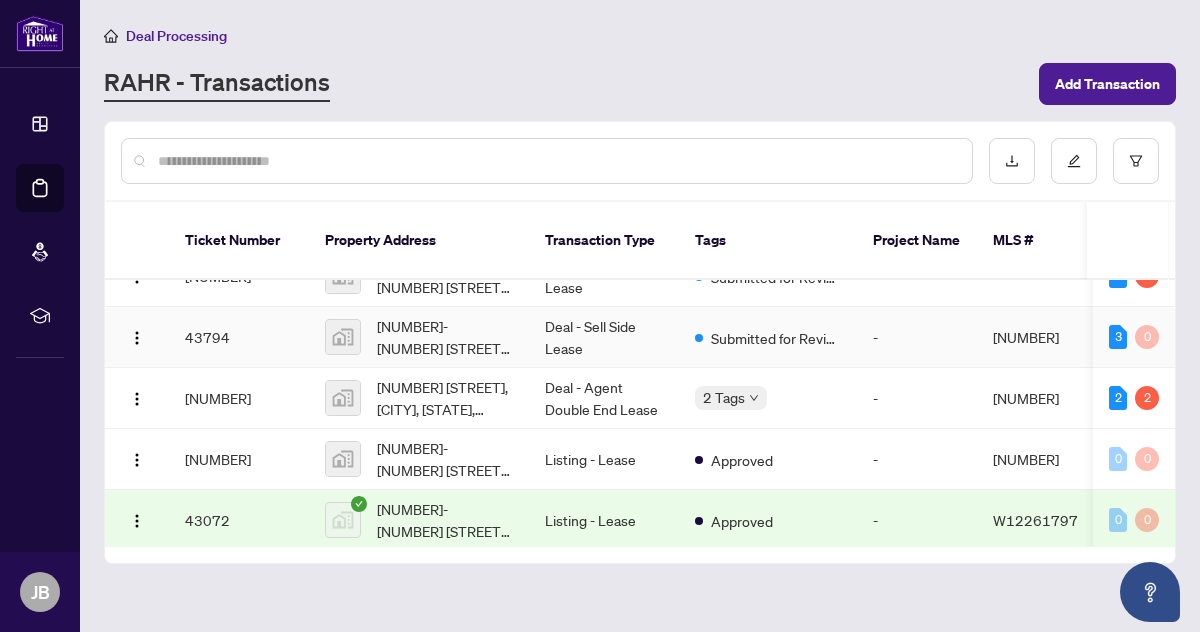 scroll, scrollTop: 162, scrollLeft: 0, axis: vertical 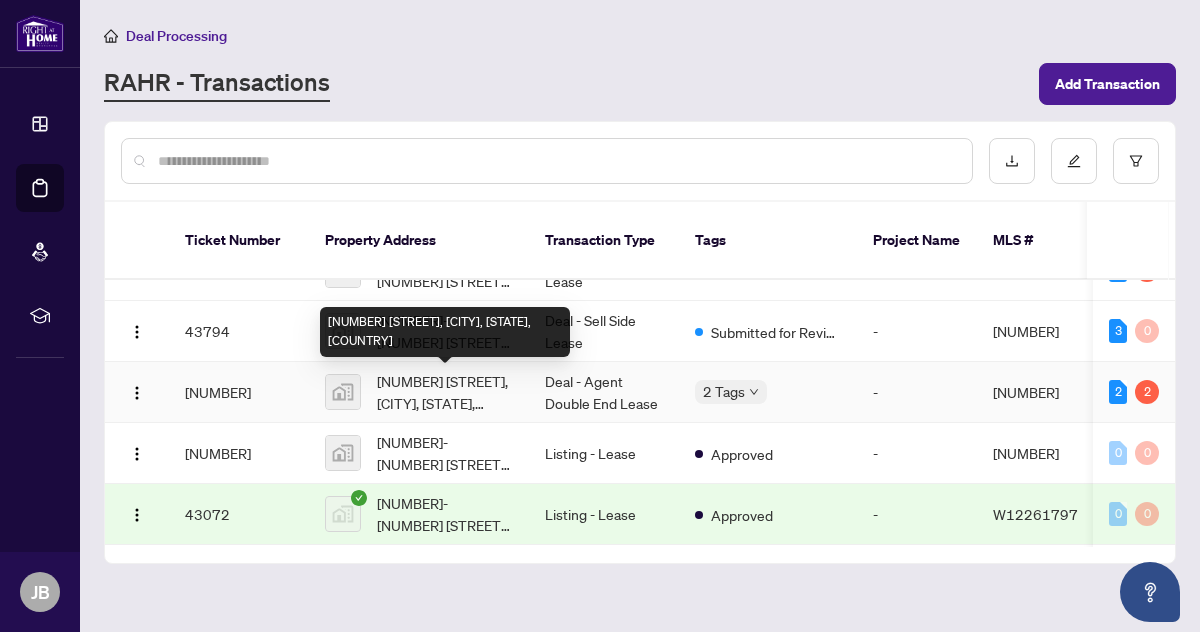 click on "[NUMBER] [STREET], [CITY], [STATE], [COUNTRY]" at bounding box center [445, 392] 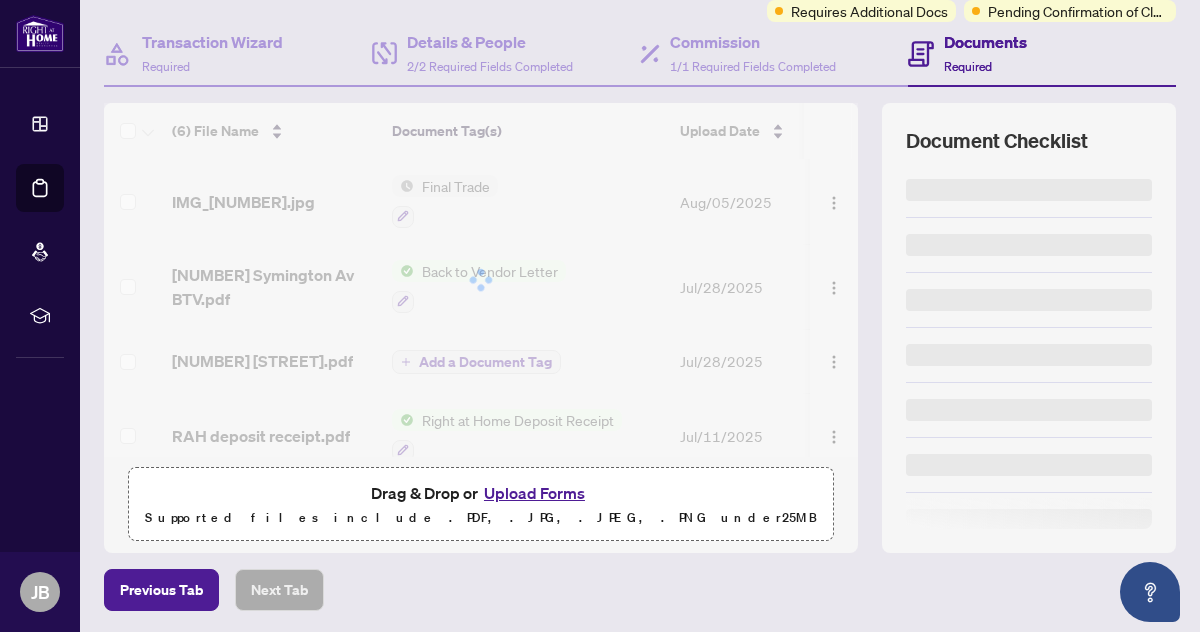 scroll, scrollTop: 242, scrollLeft: 0, axis: vertical 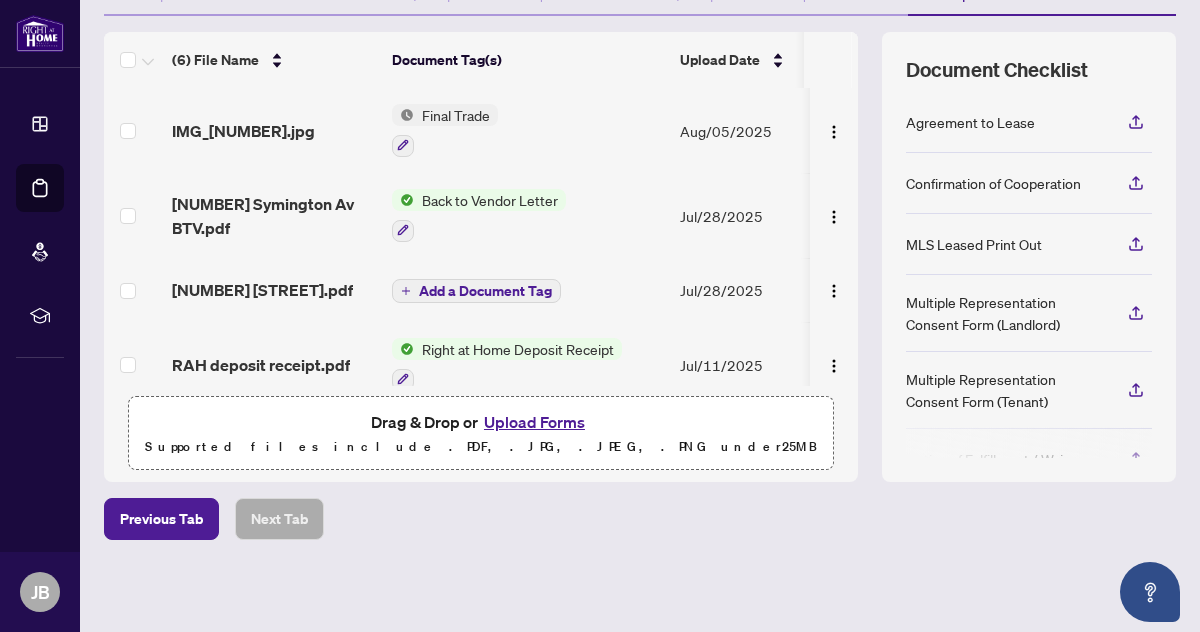 click on "Upload Forms" at bounding box center (534, 422) 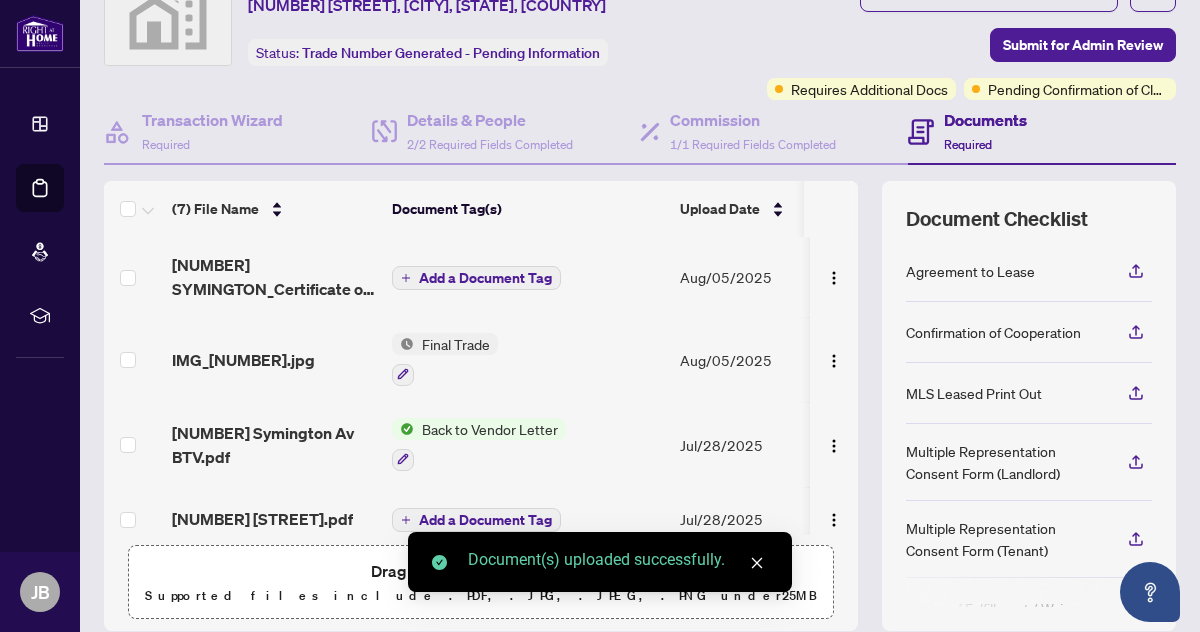 scroll, scrollTop: 91, scrollLeft: 0, axis: vertical 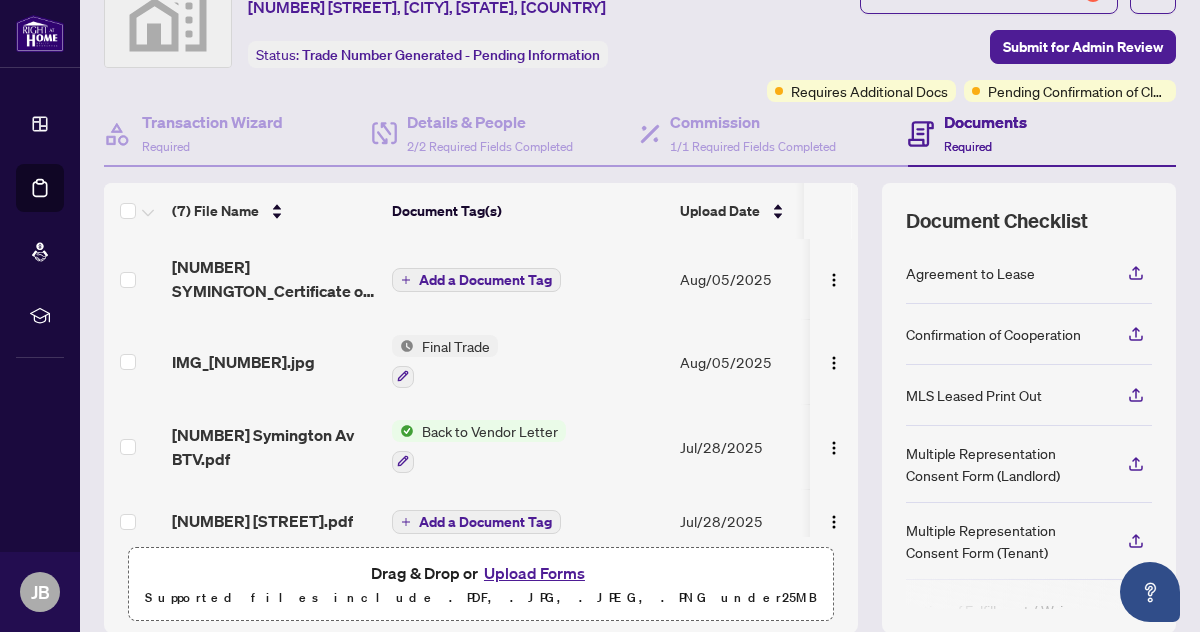 click on "Add a Document Tag" at bounding box center (485, 280) 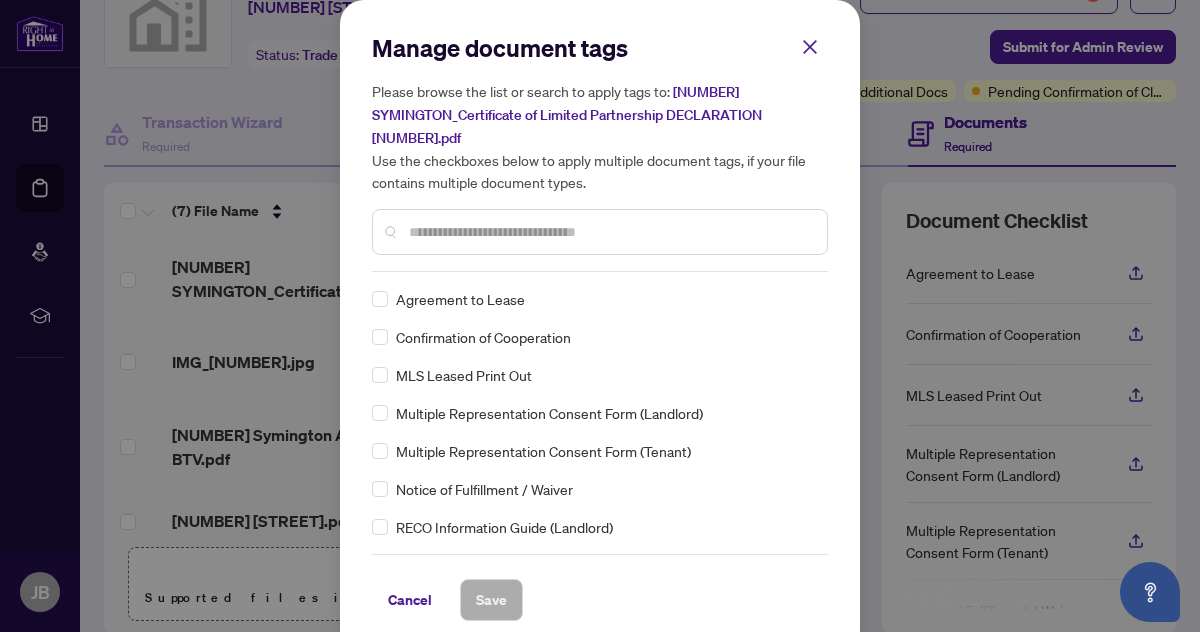 click at bounding box center (610, 232) 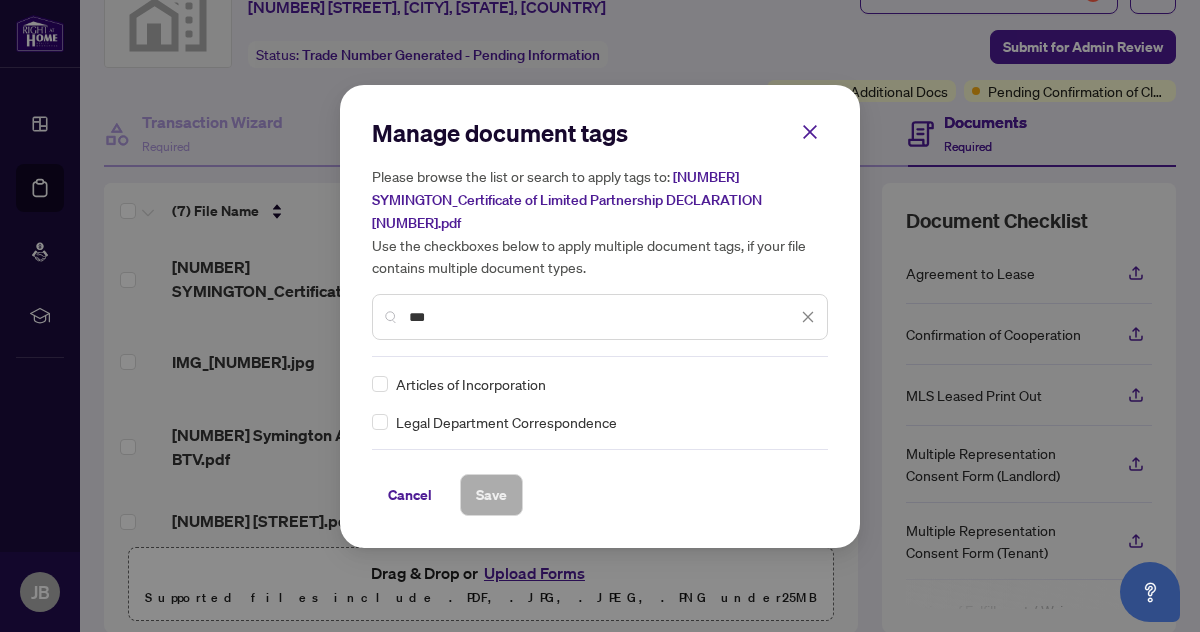 type on "***" 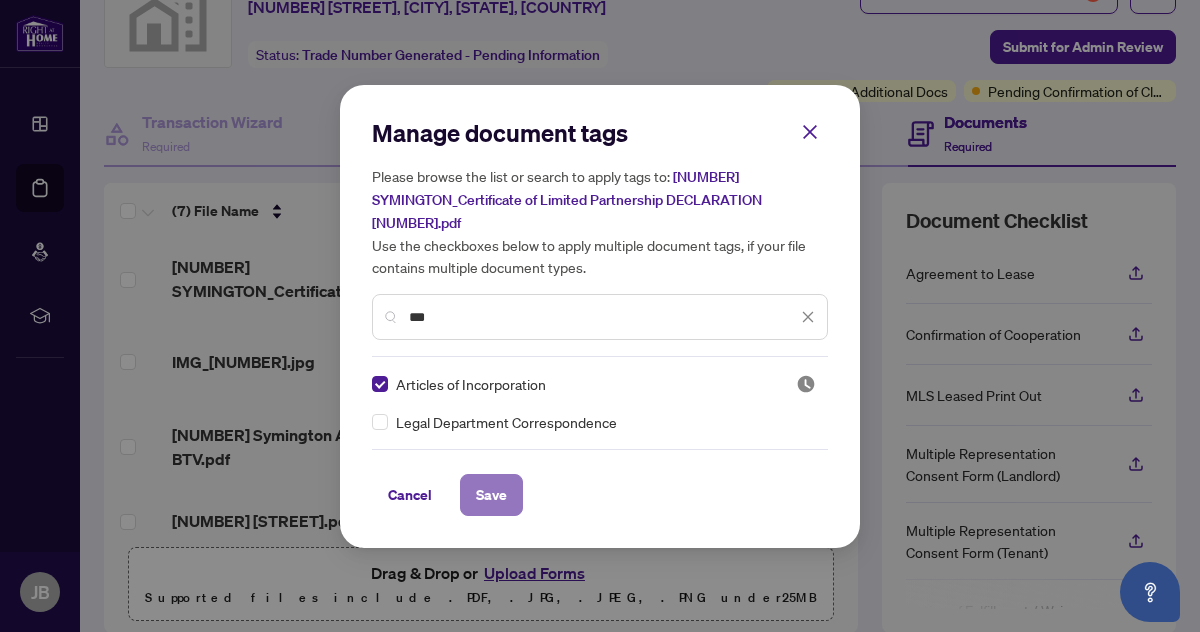 click on "Save" at bounding box center (491, 495) 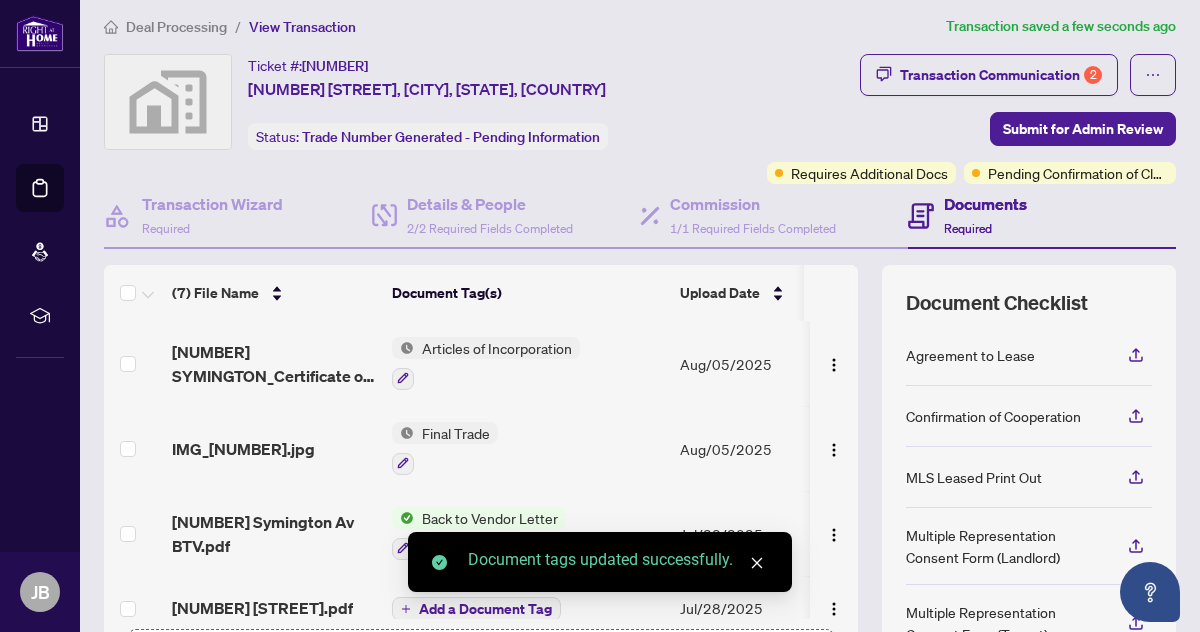 scroll, scrollTop: 0, scrollLeft: 0, axis: both 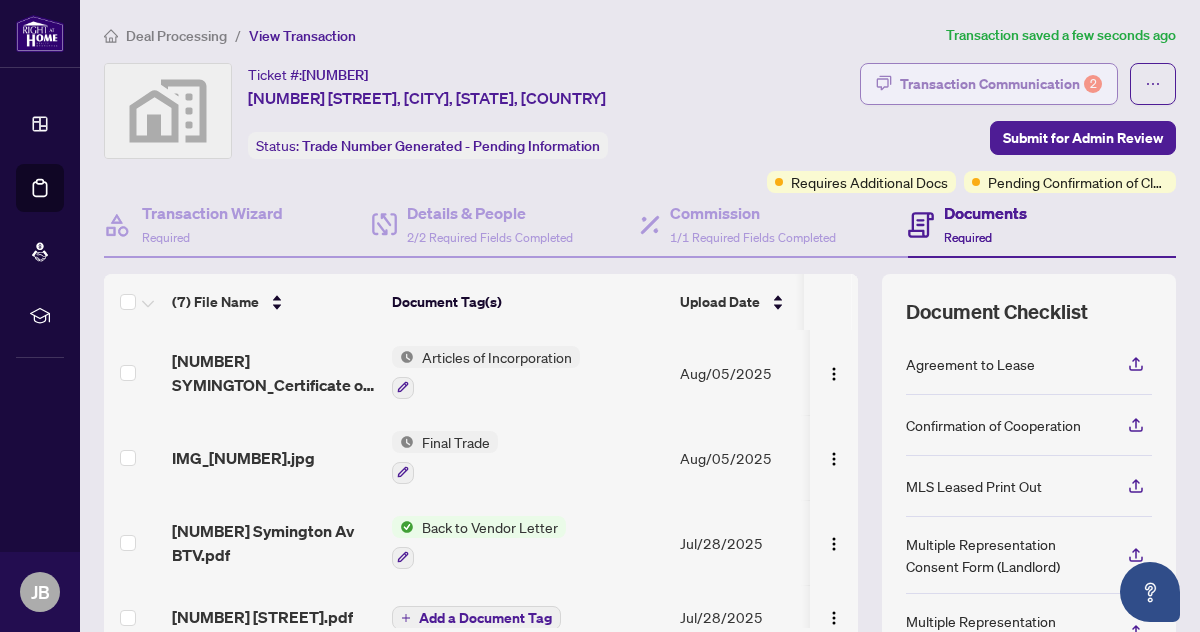 click on "Transaction Communication 2" at bounding box center [1001, 84] 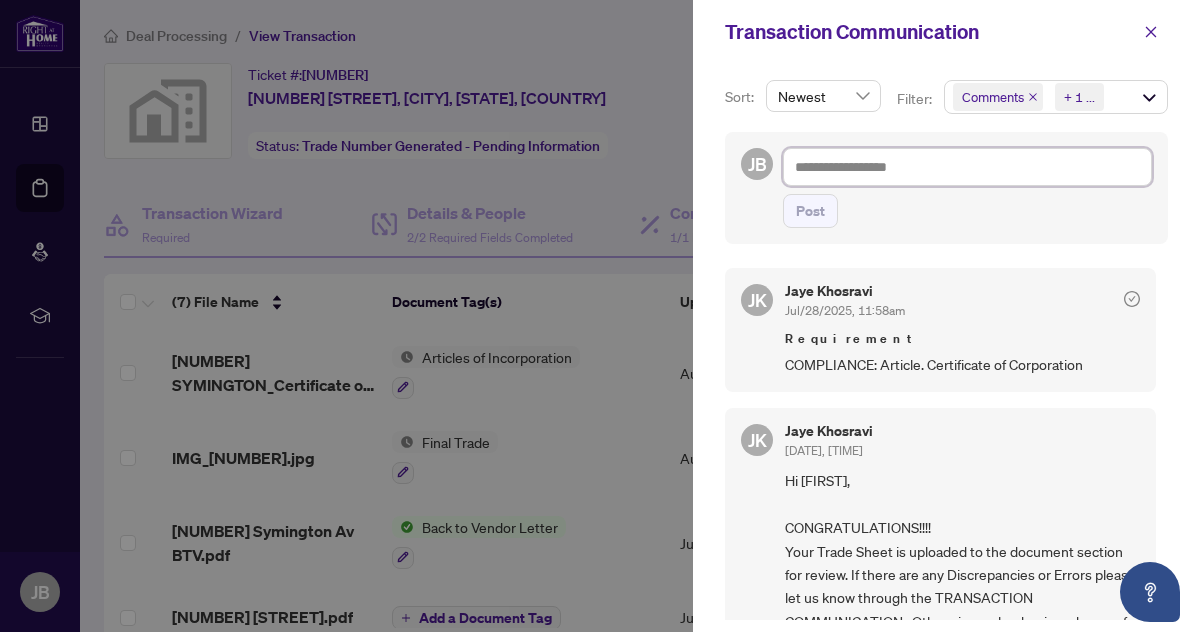 click at bounding box center (967, 167) 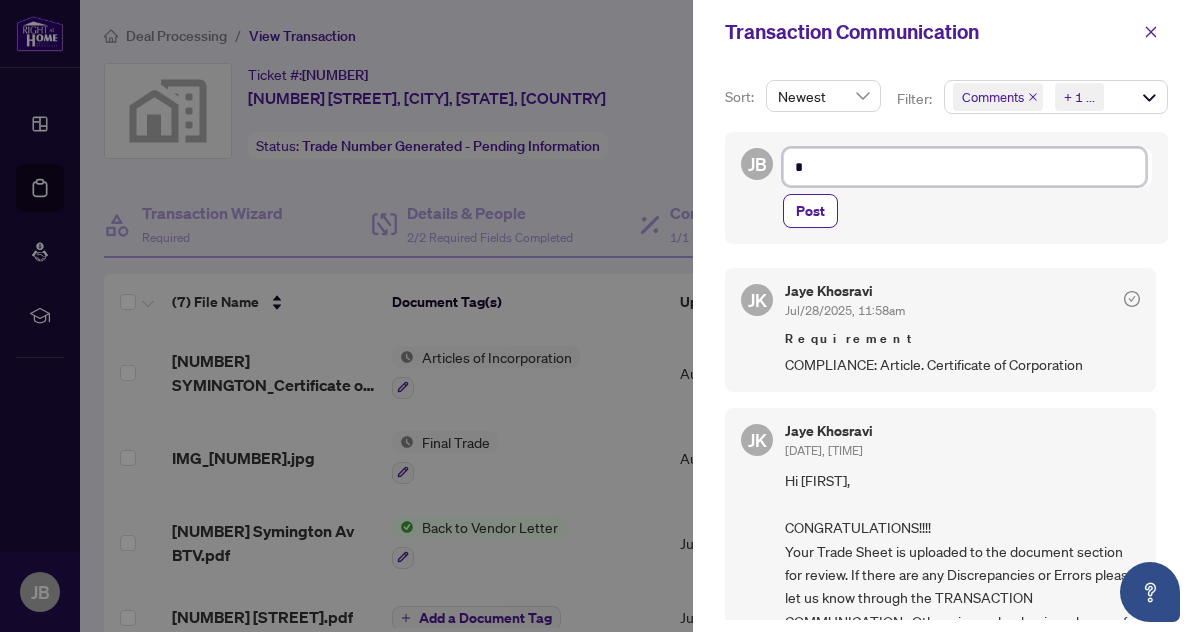 type on "**" 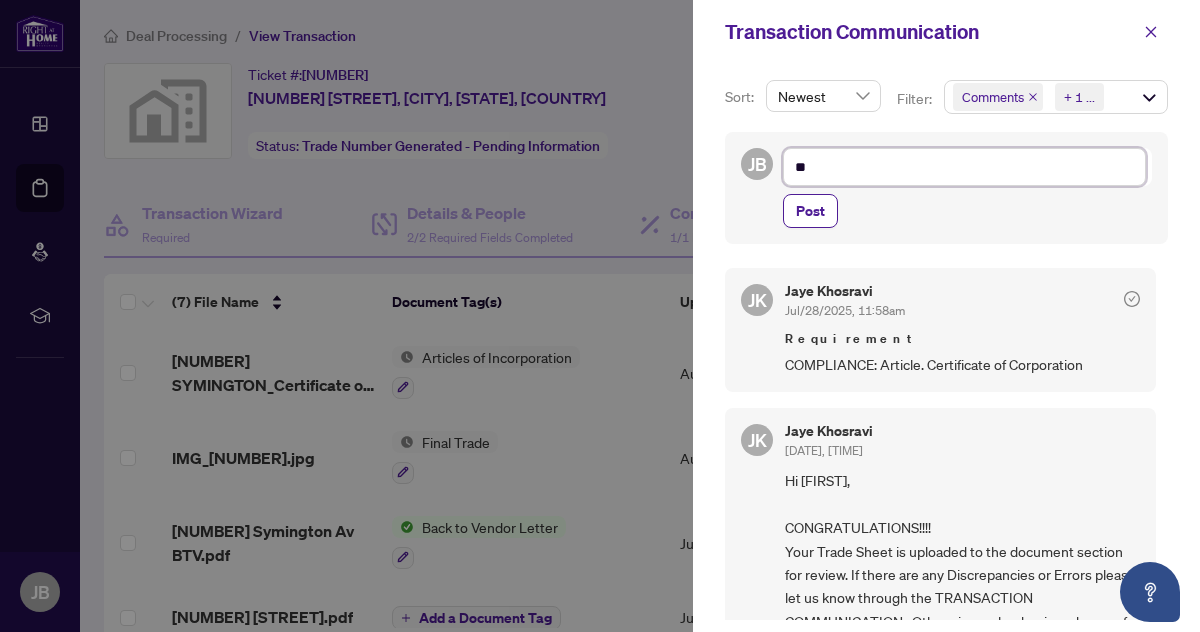 type on "***" 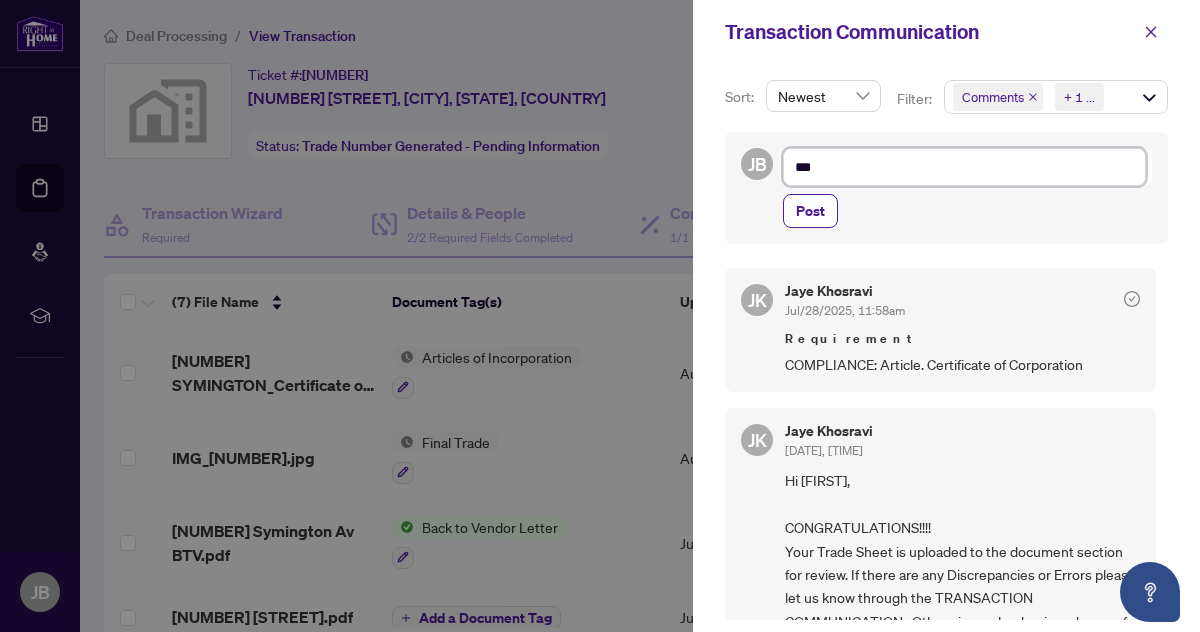 type on "***" 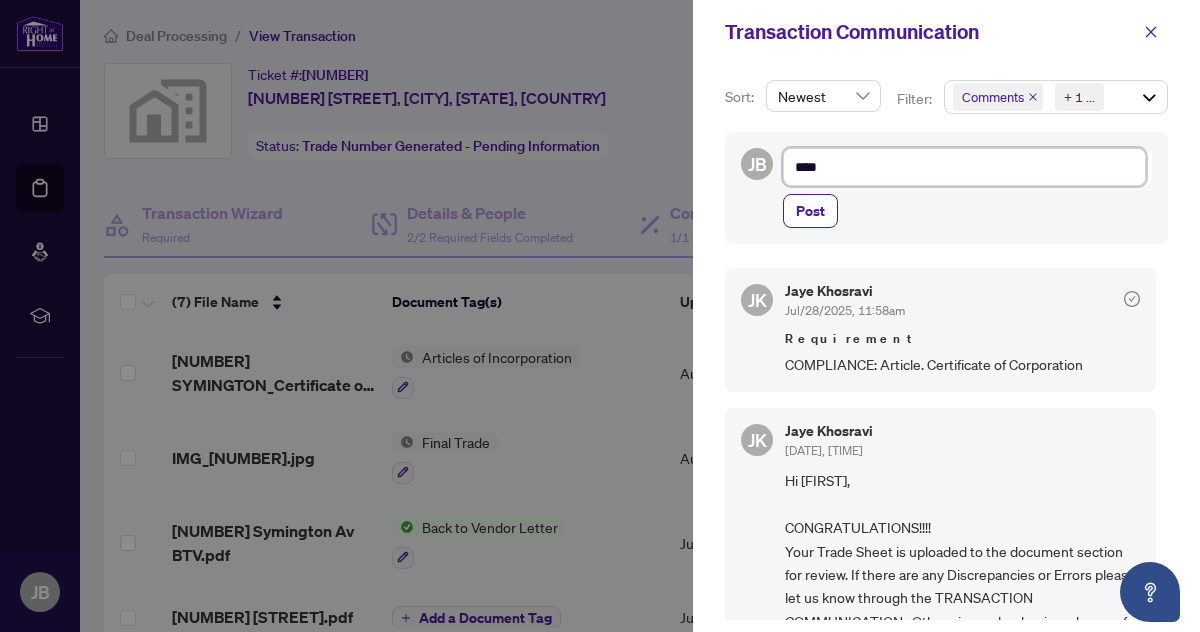 type on "*****" 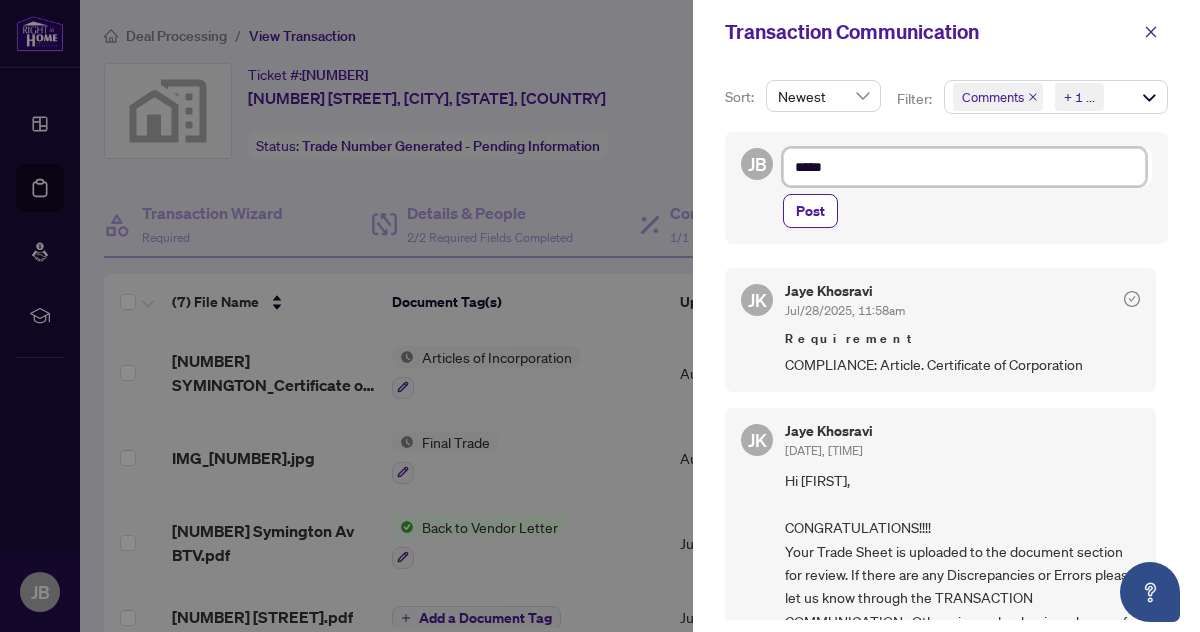 type on "*****" 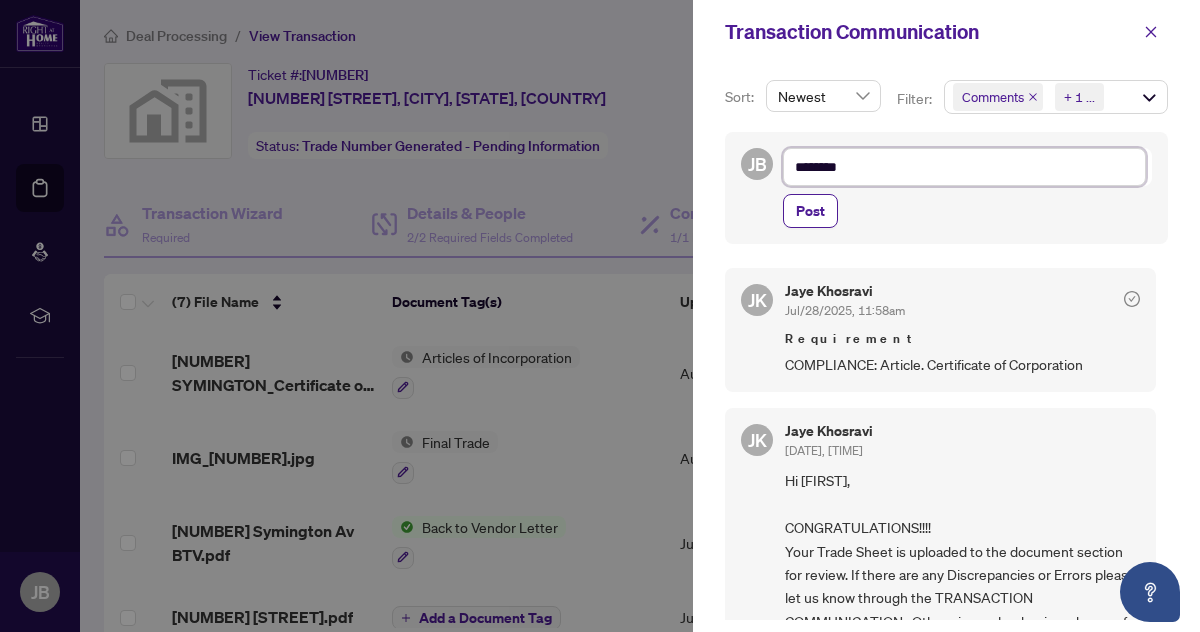 type on "*********" 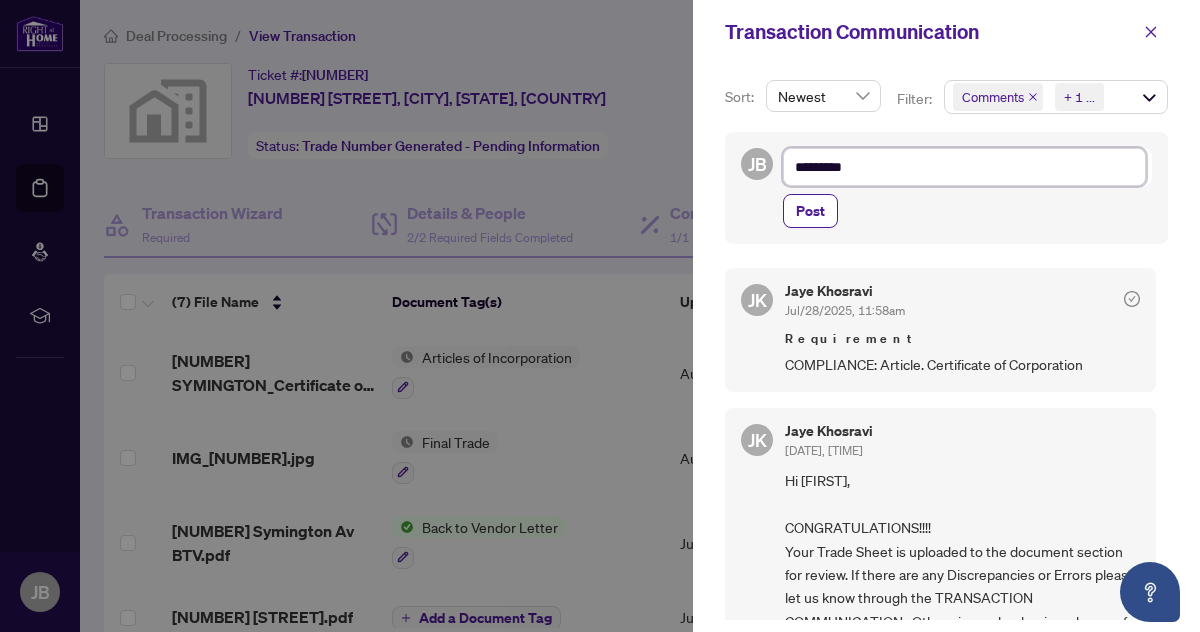 type on "**********" 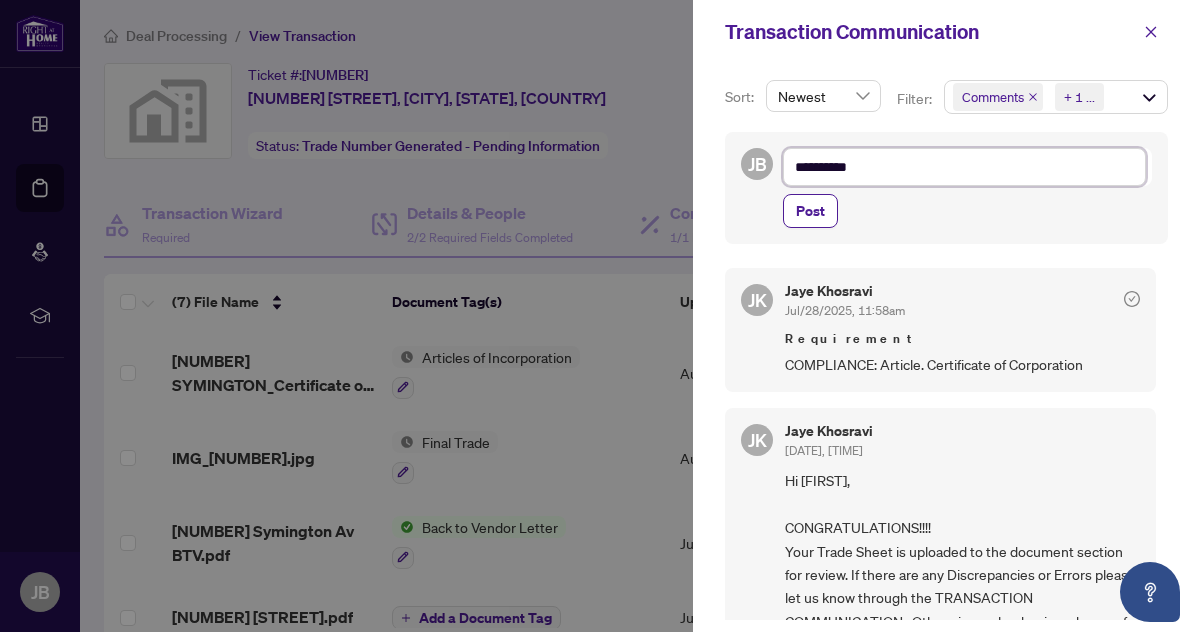 type on "**********" 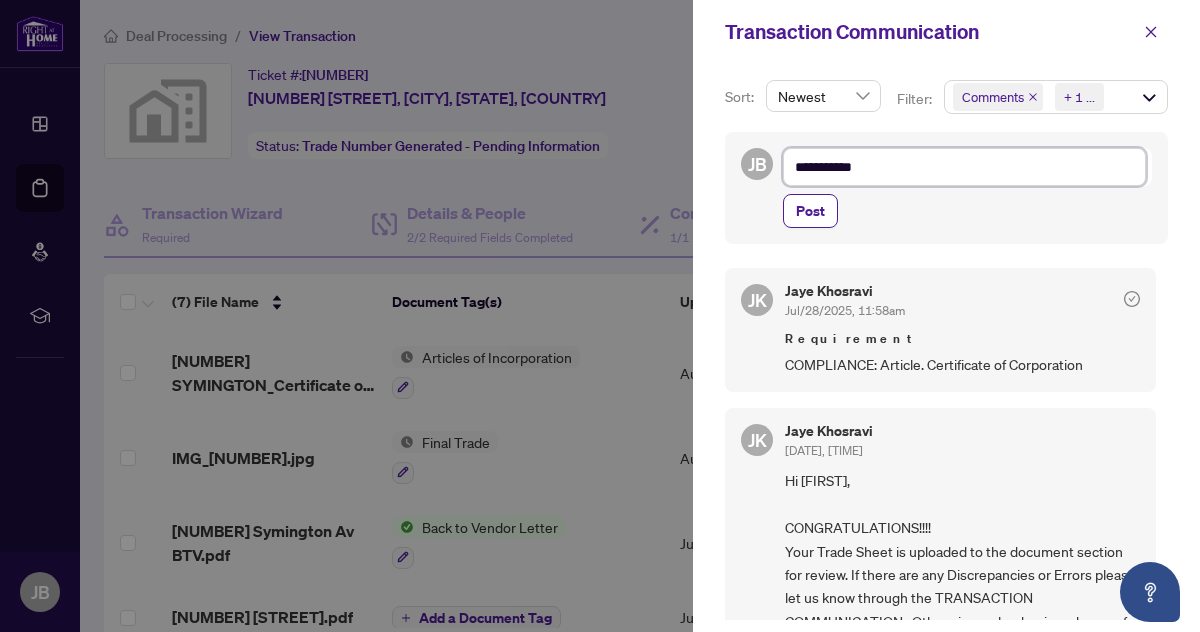 type on "**********" 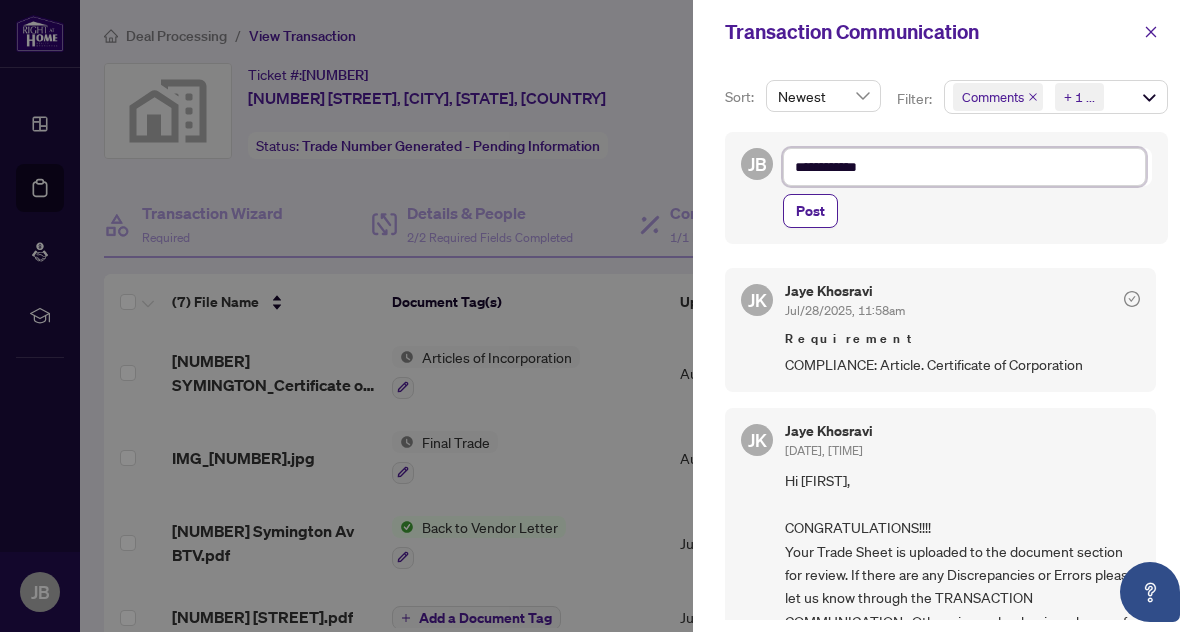 type on "**********" 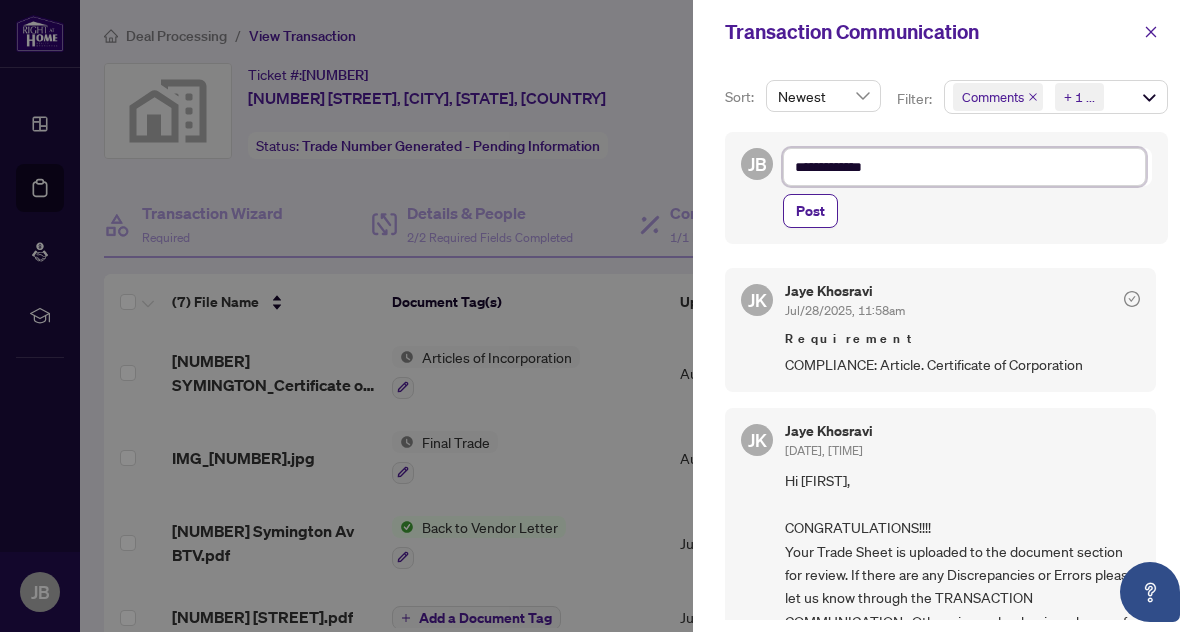 type on "**********" 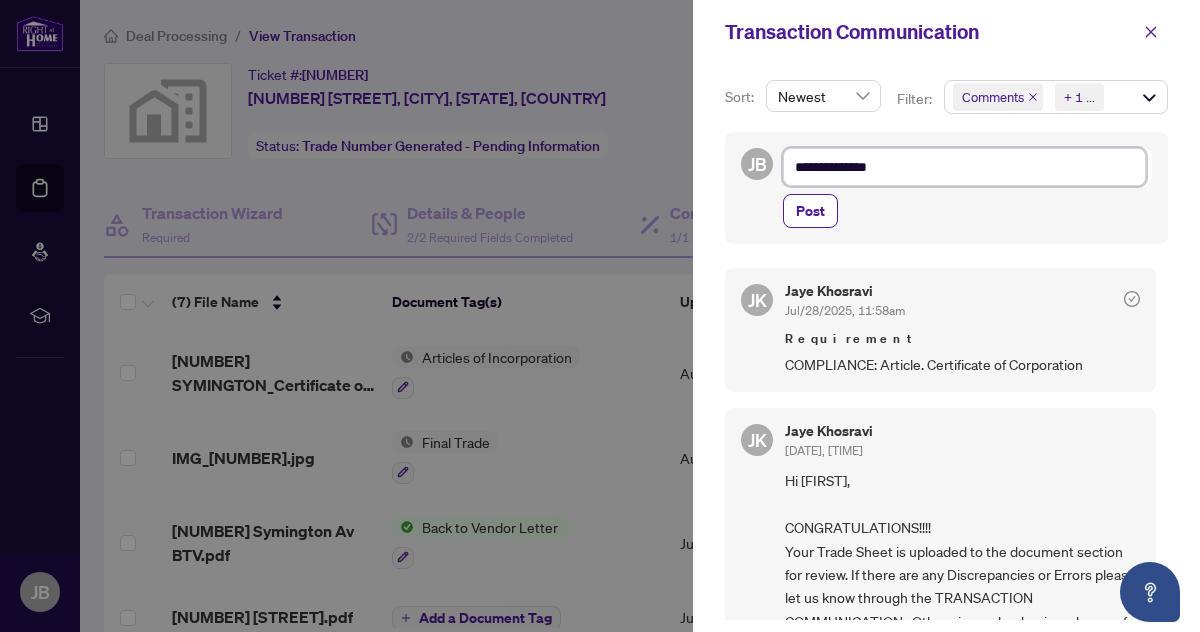 type on "**********" 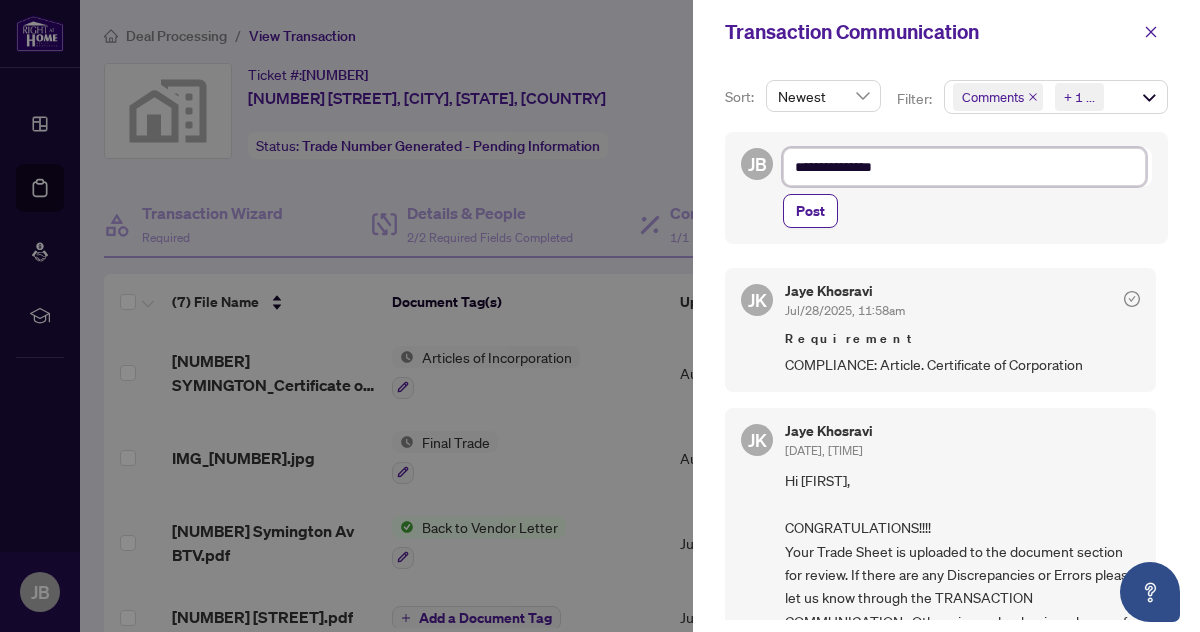 type on "**********" 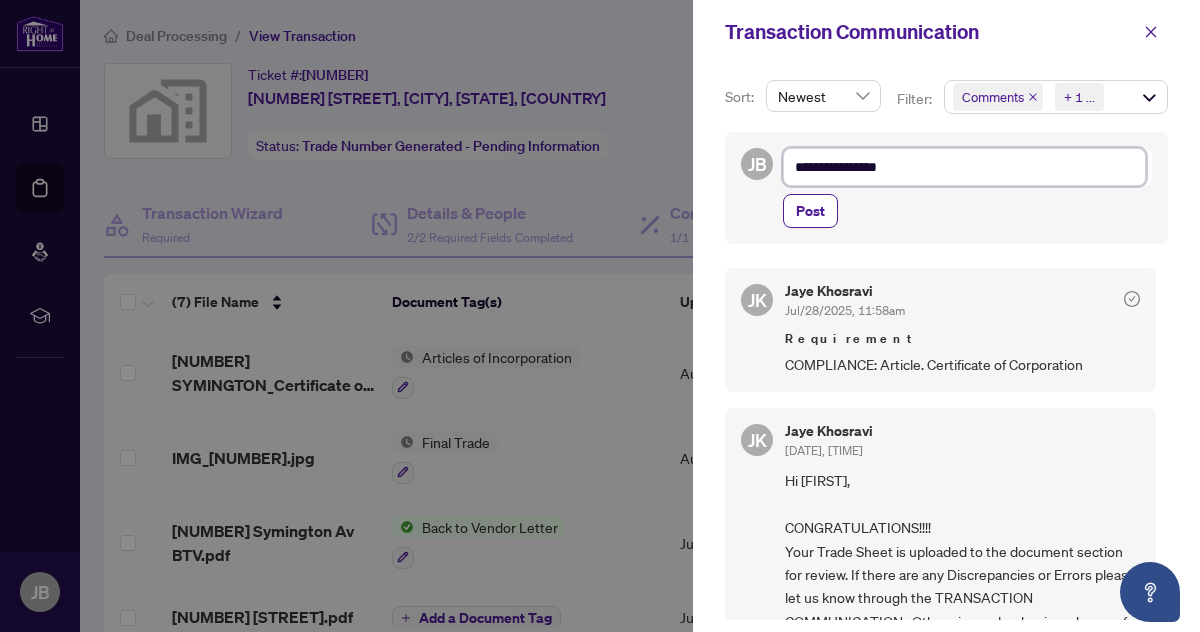 type on "**********" 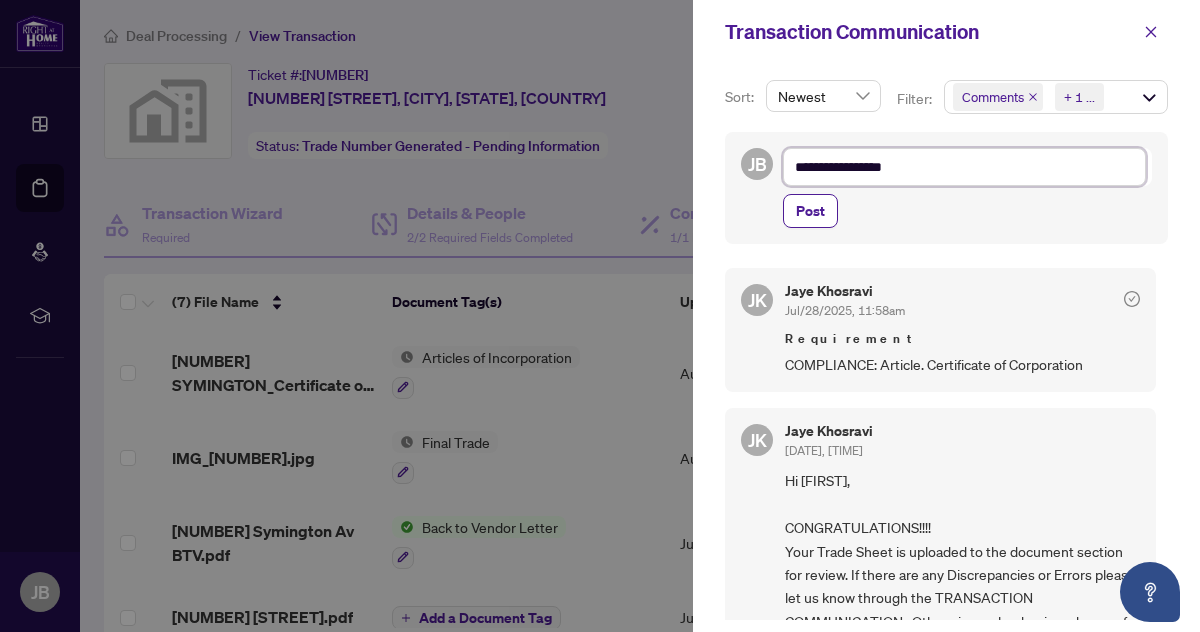 type on "**********" 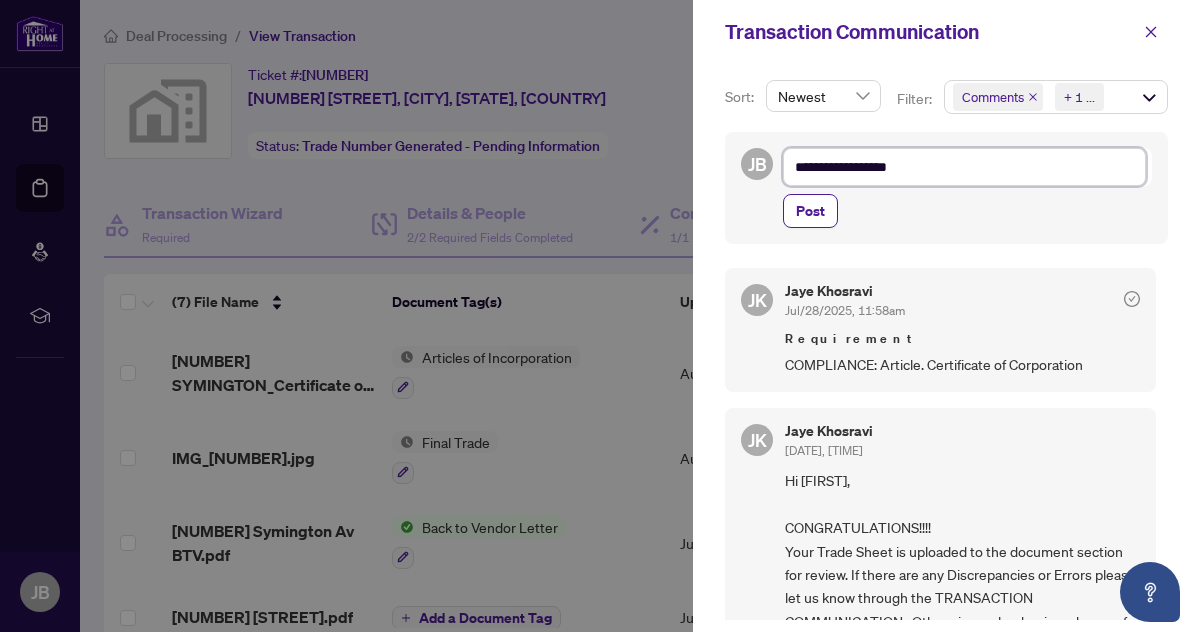 type on "**********" 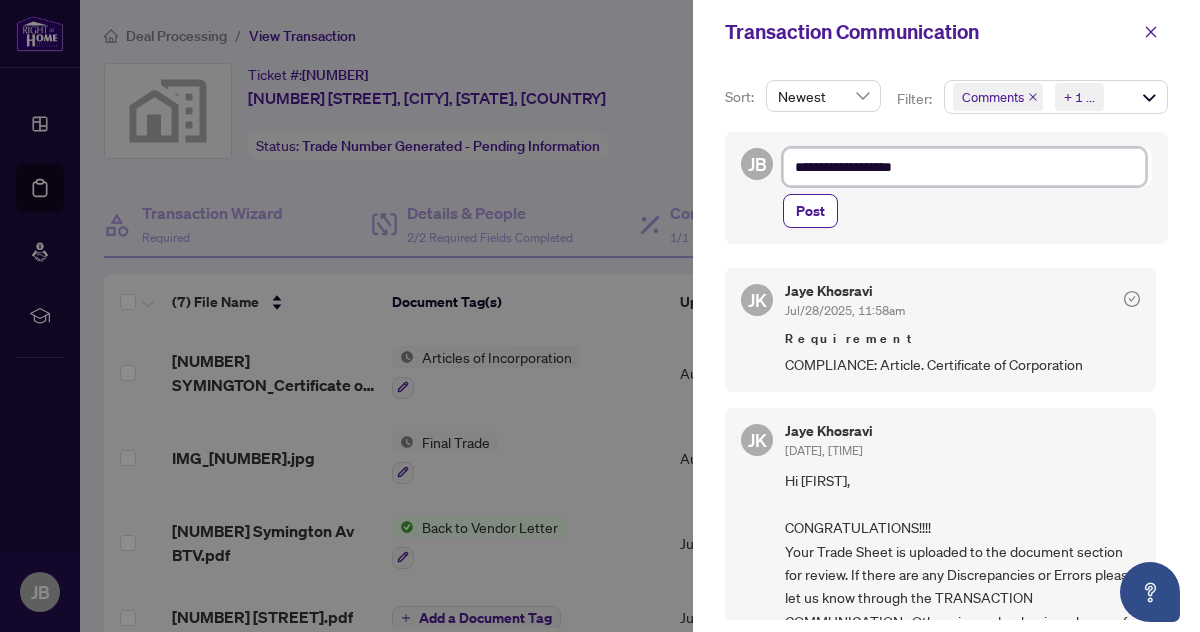 type on "**********" 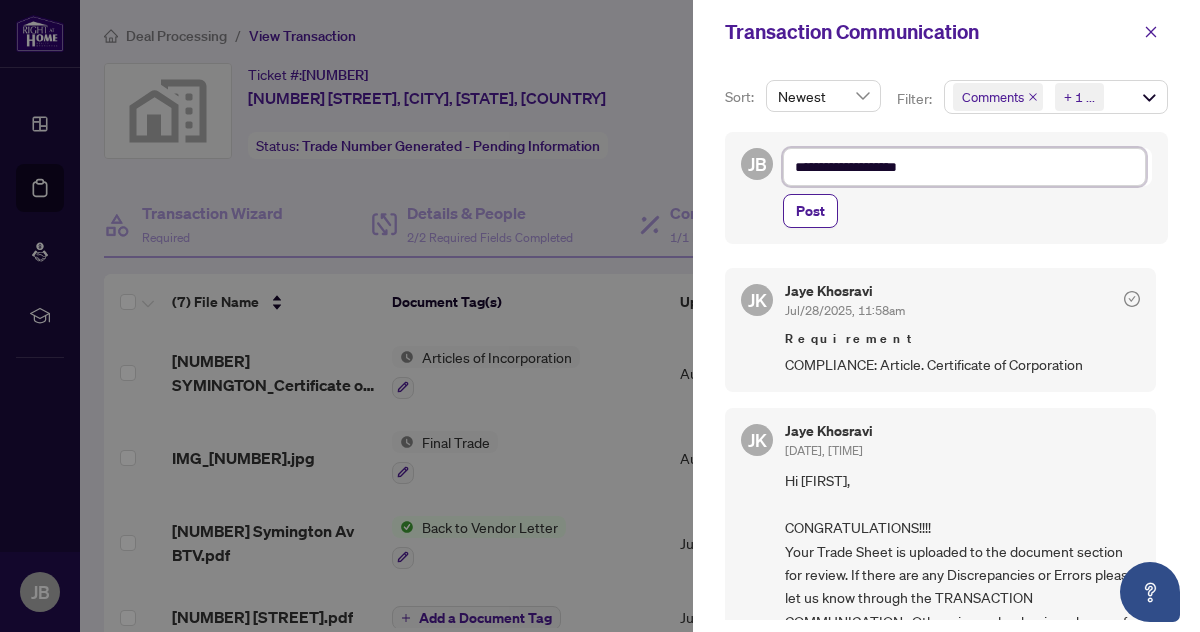 type on "**********" 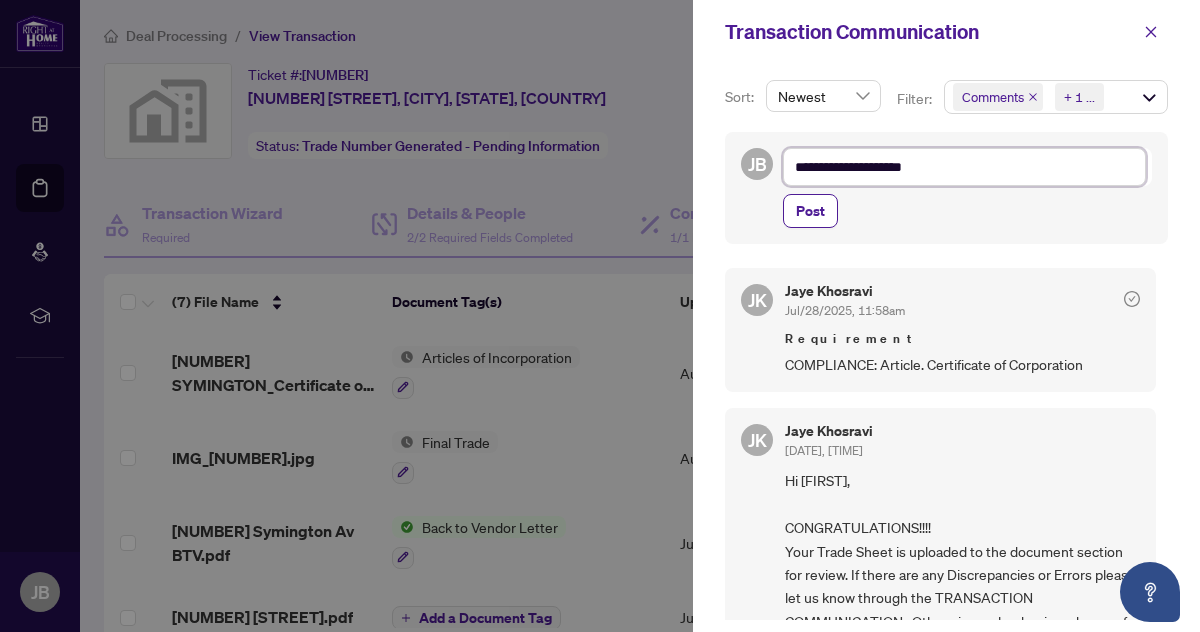 type on "**********" 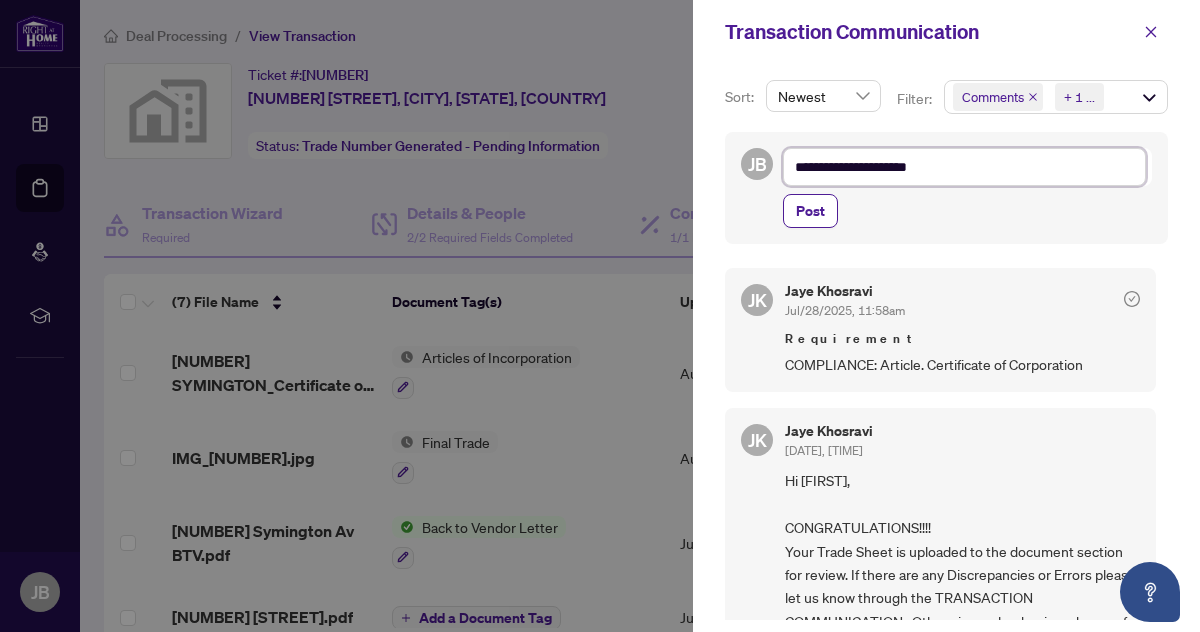 type on "**********" 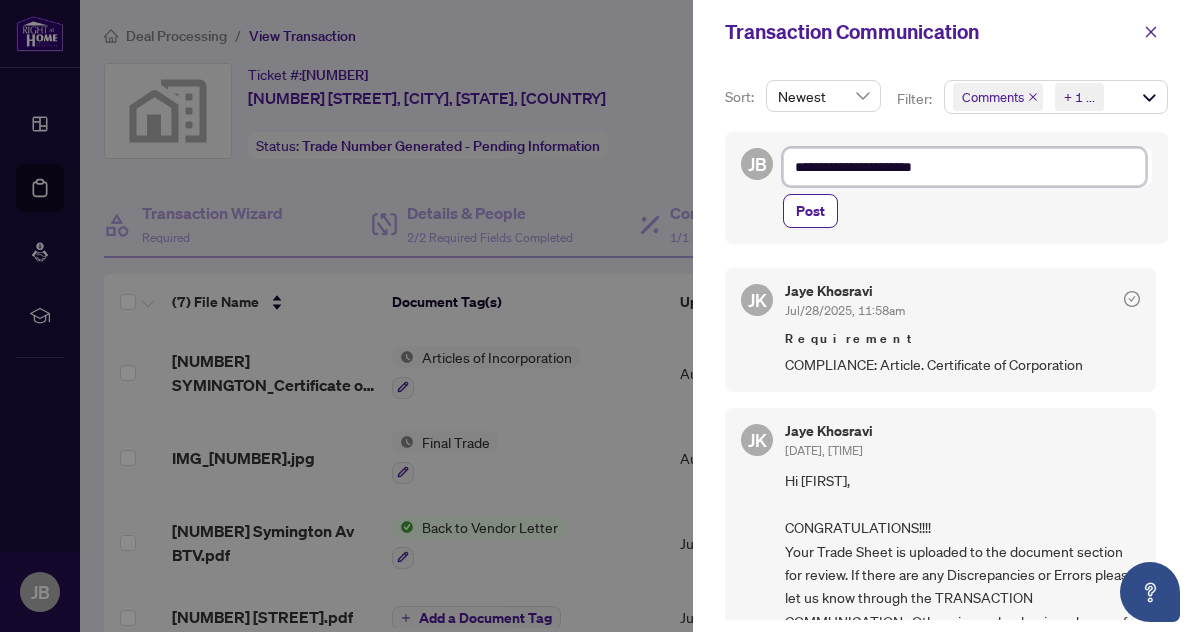 type on "**********" 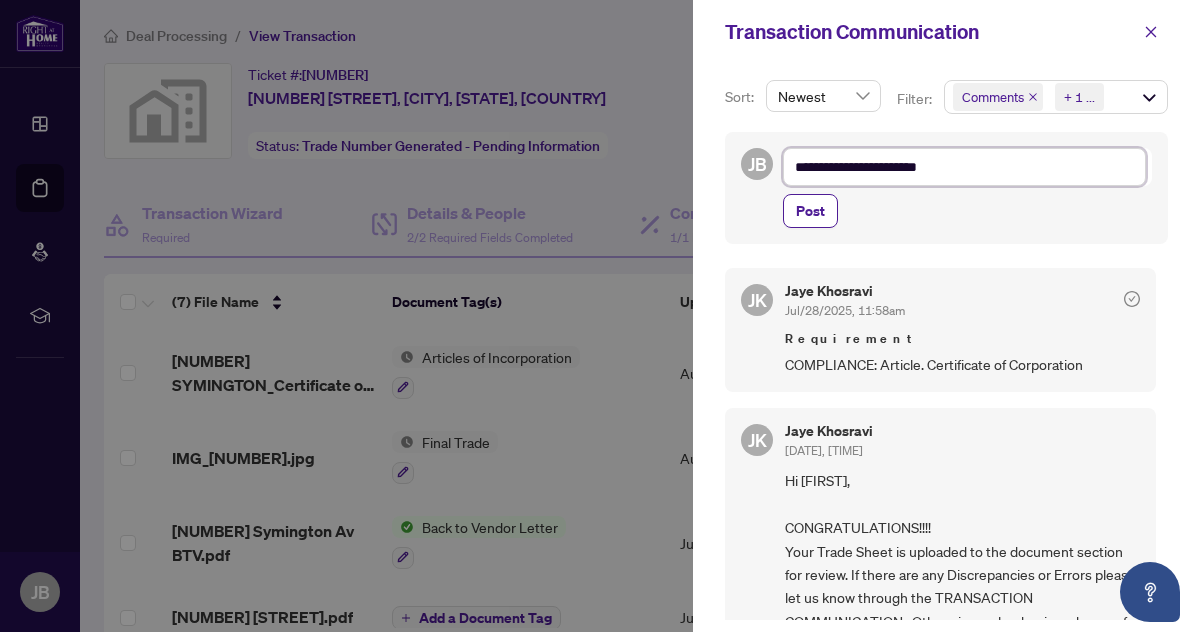 type on "**********" 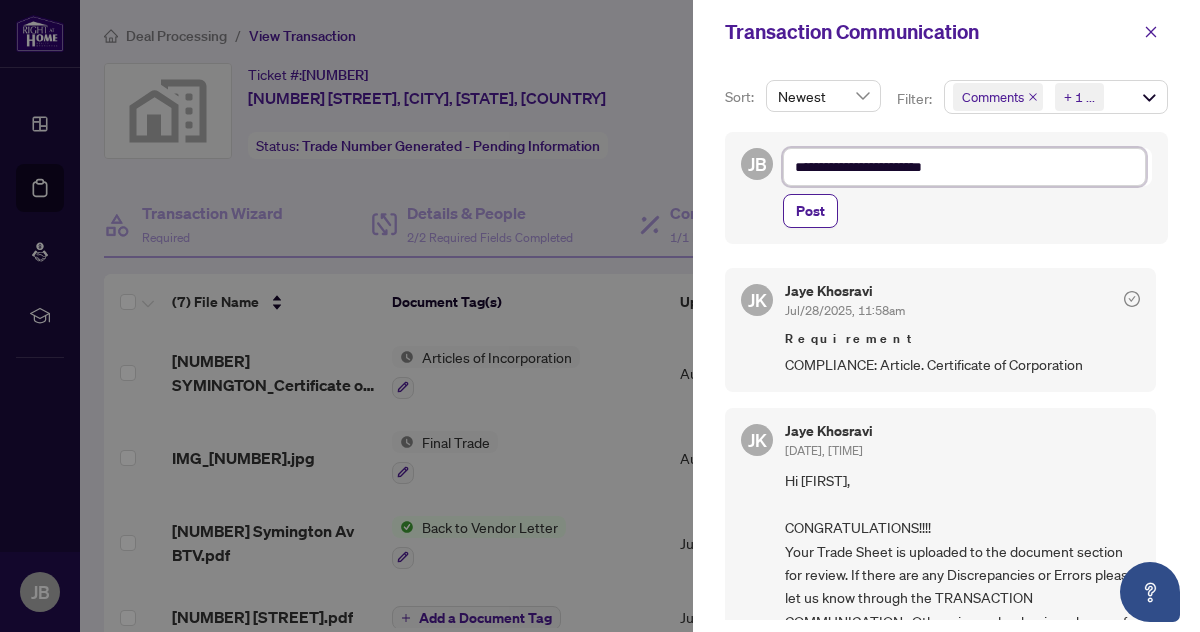 type on "**********" 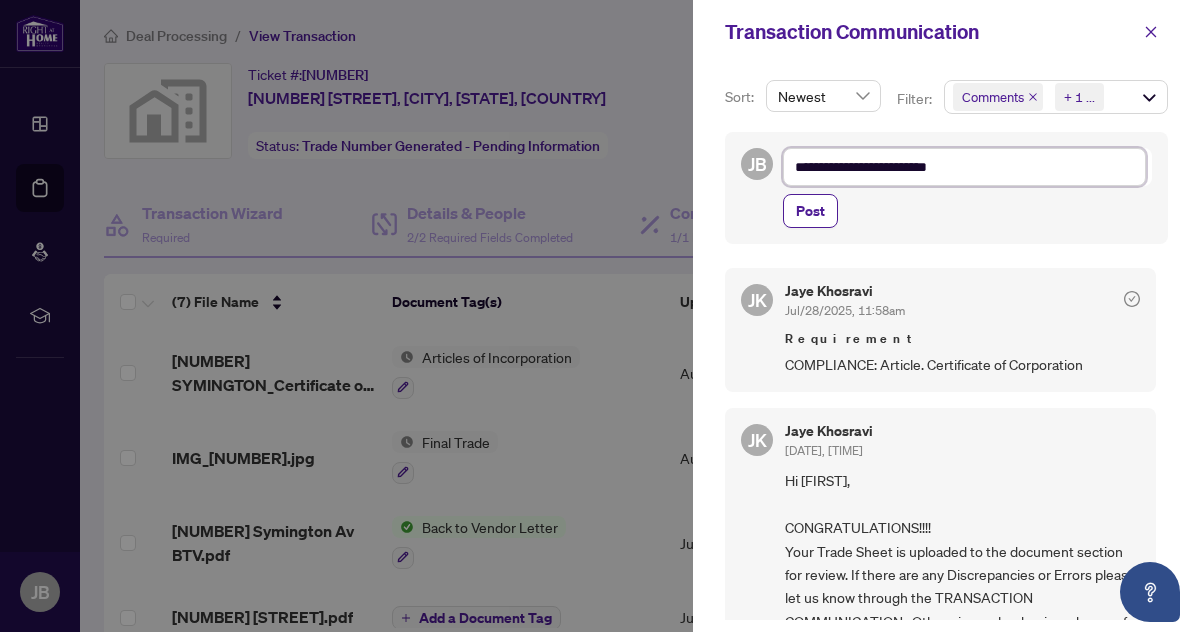 type on "**********" 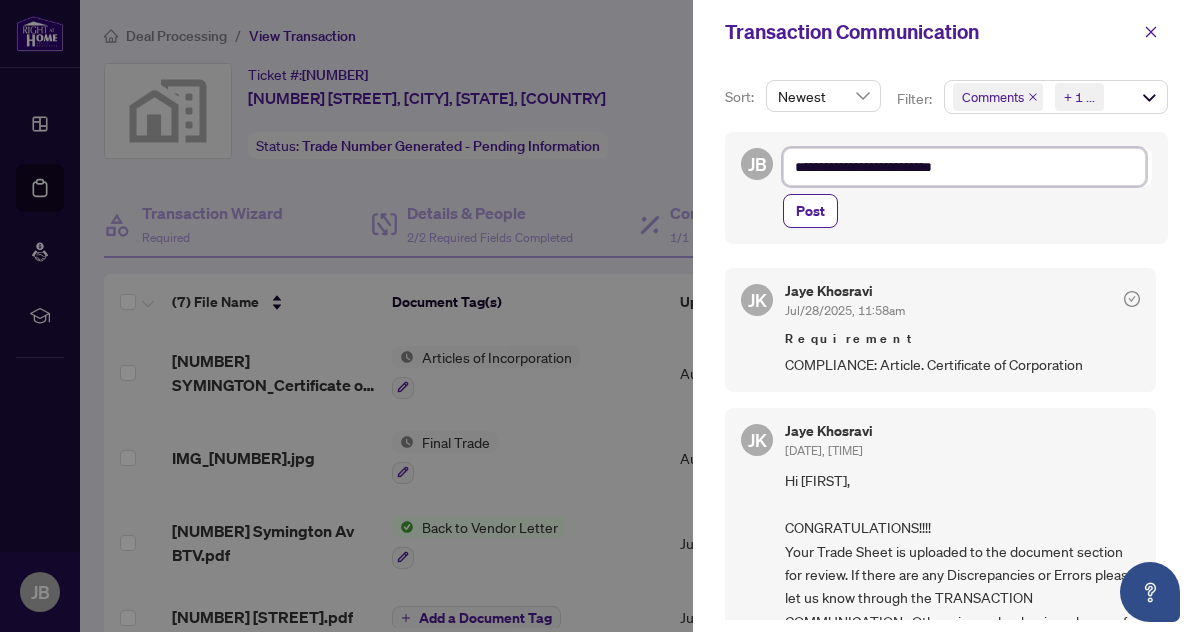 type on "**********" 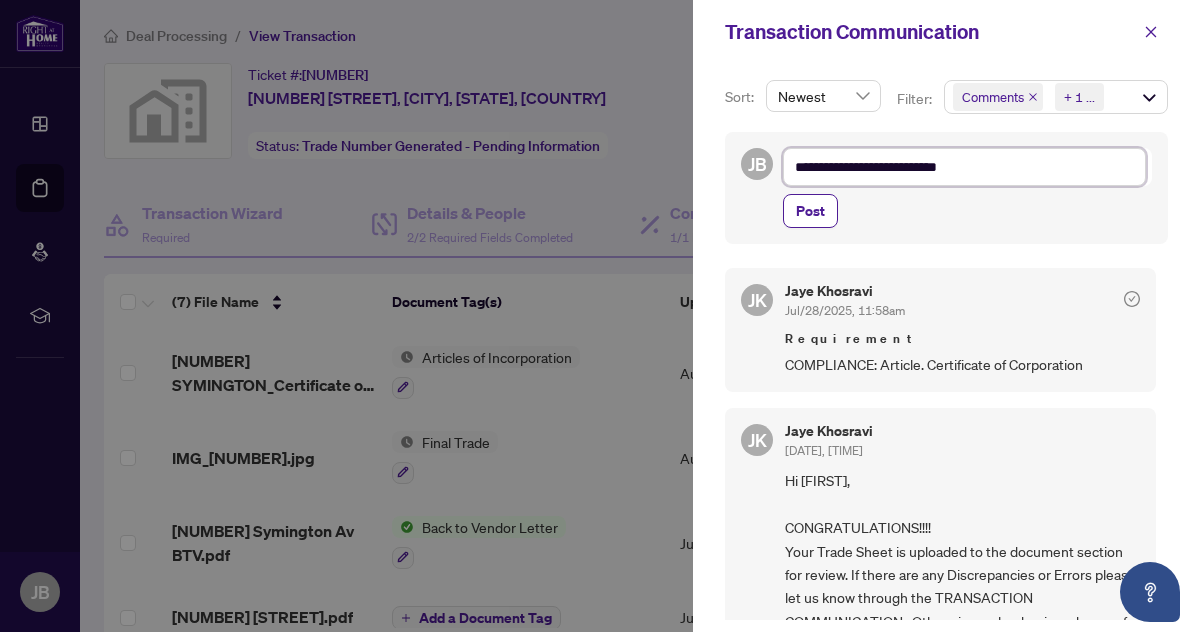 type on "**********" 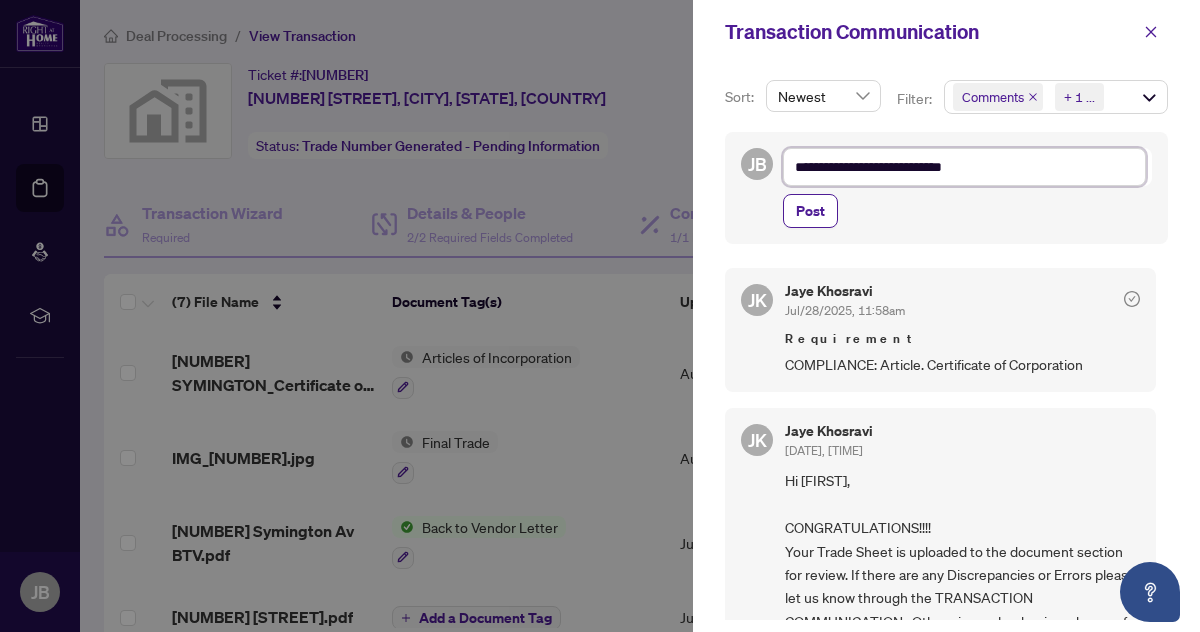 type on "**********" 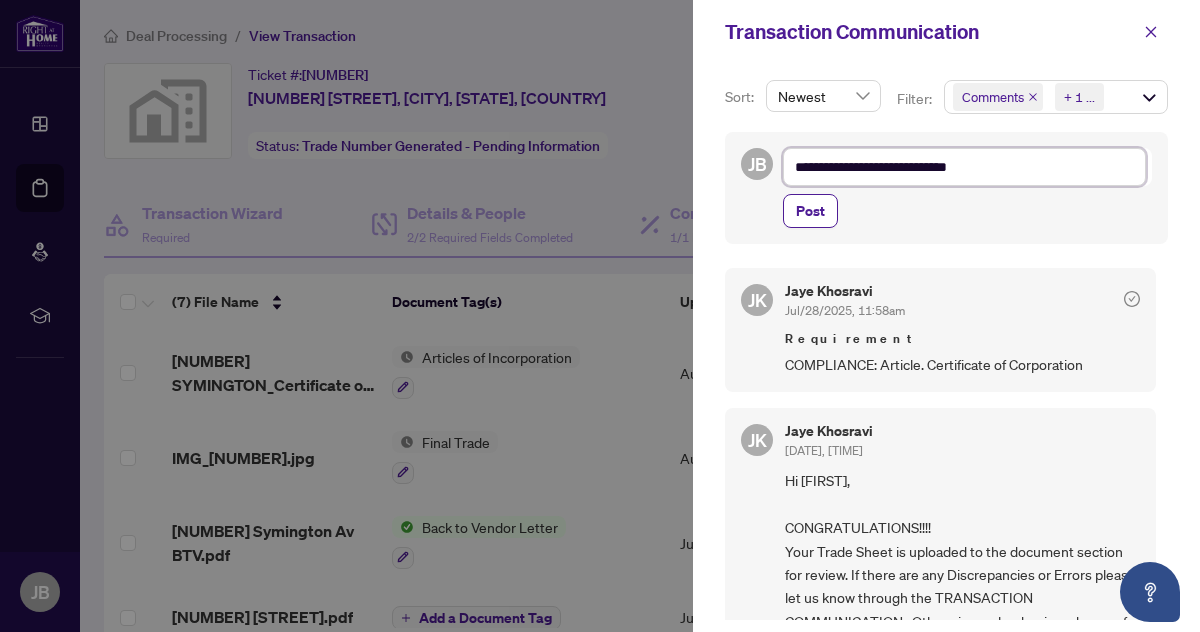type on "**********" 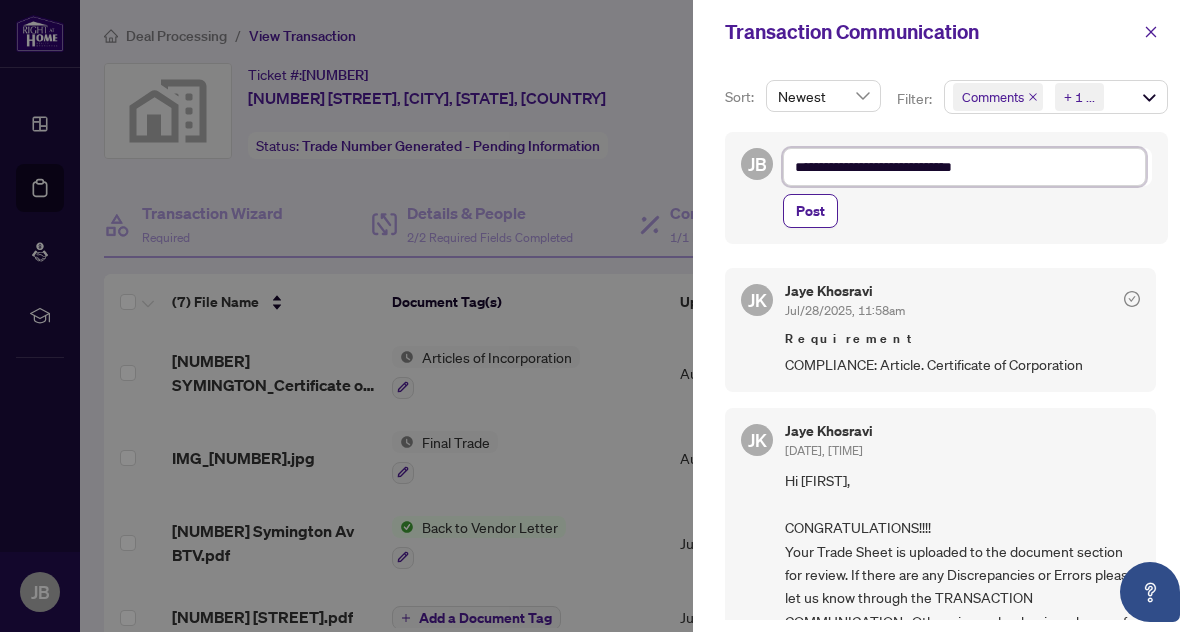 type on "**********" 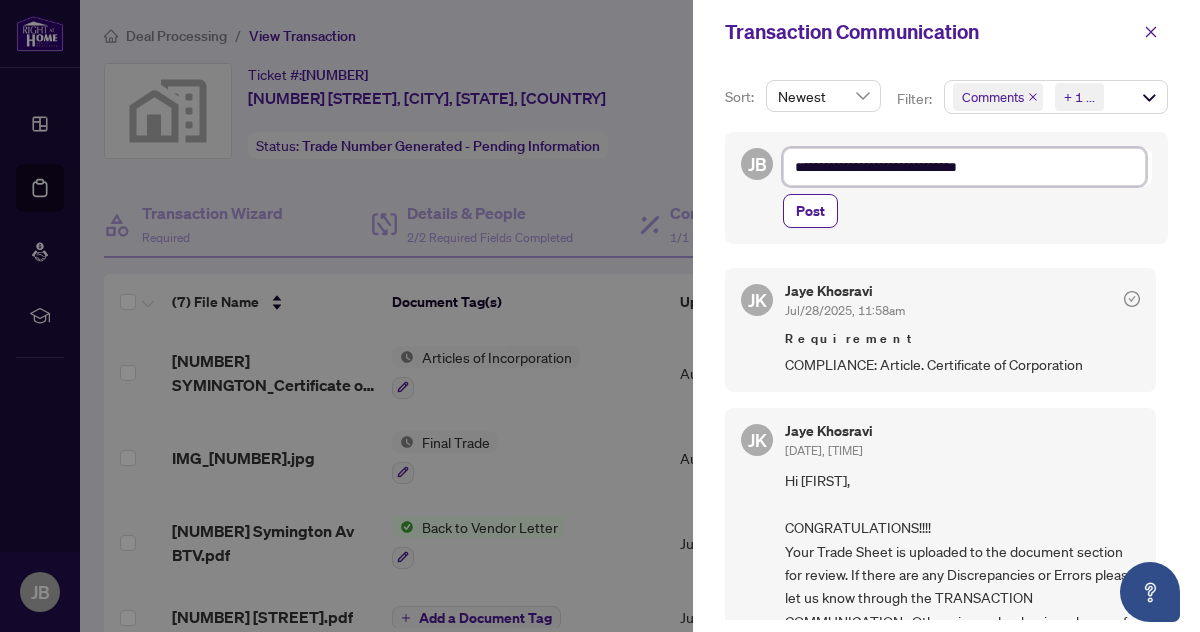 type on "**********" 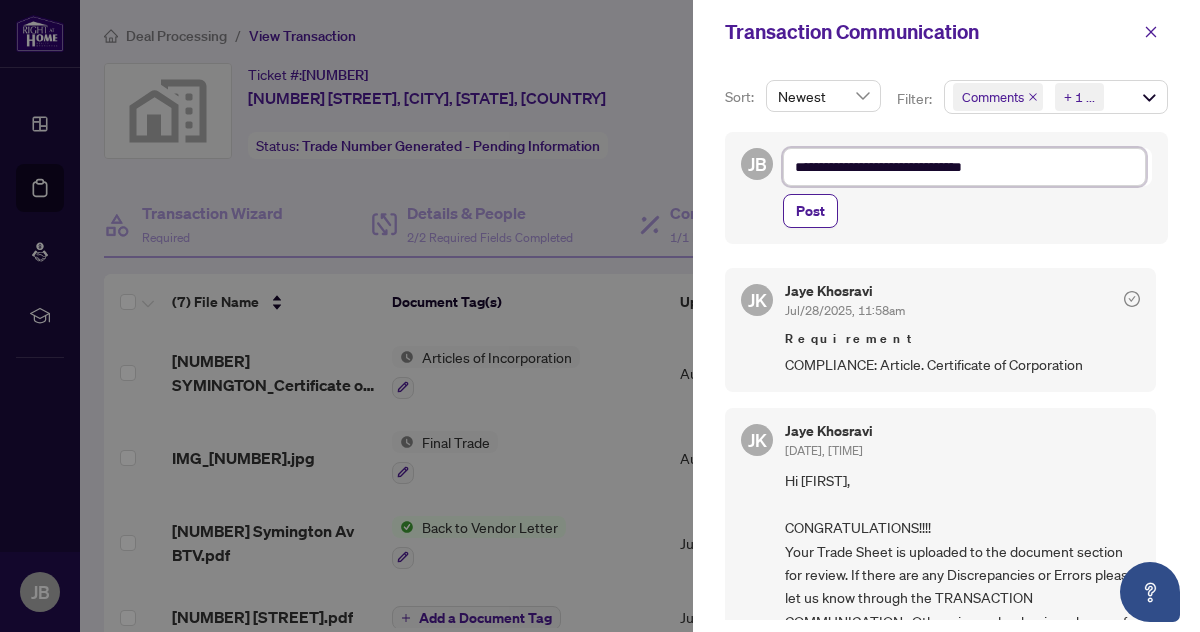 type on "**********" 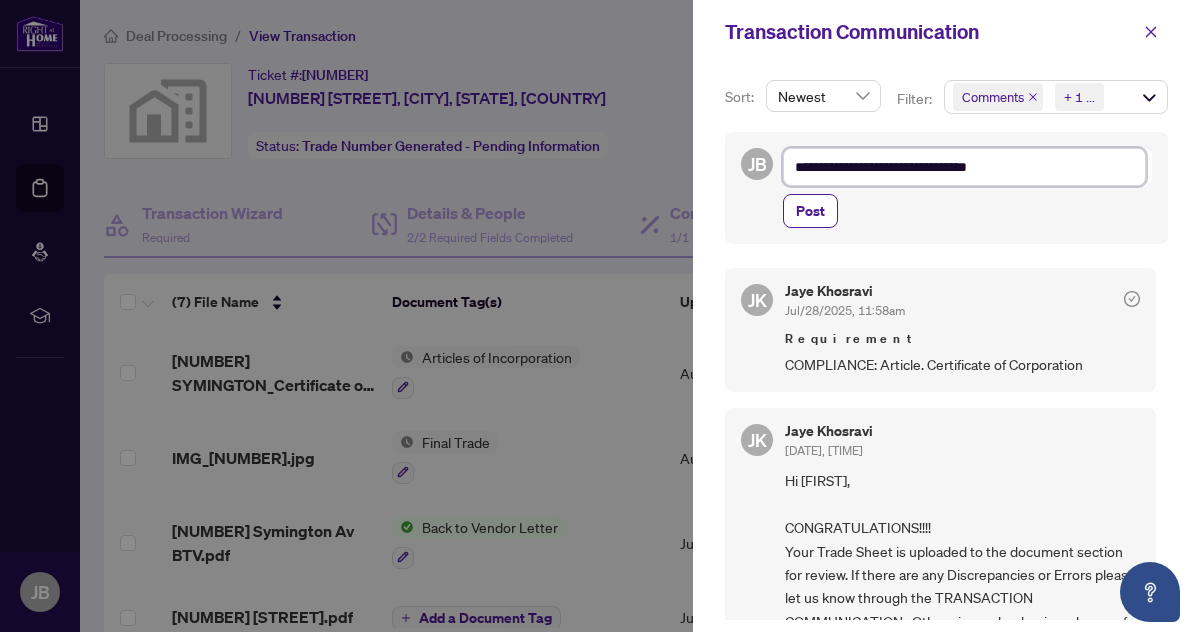 type on "**********" 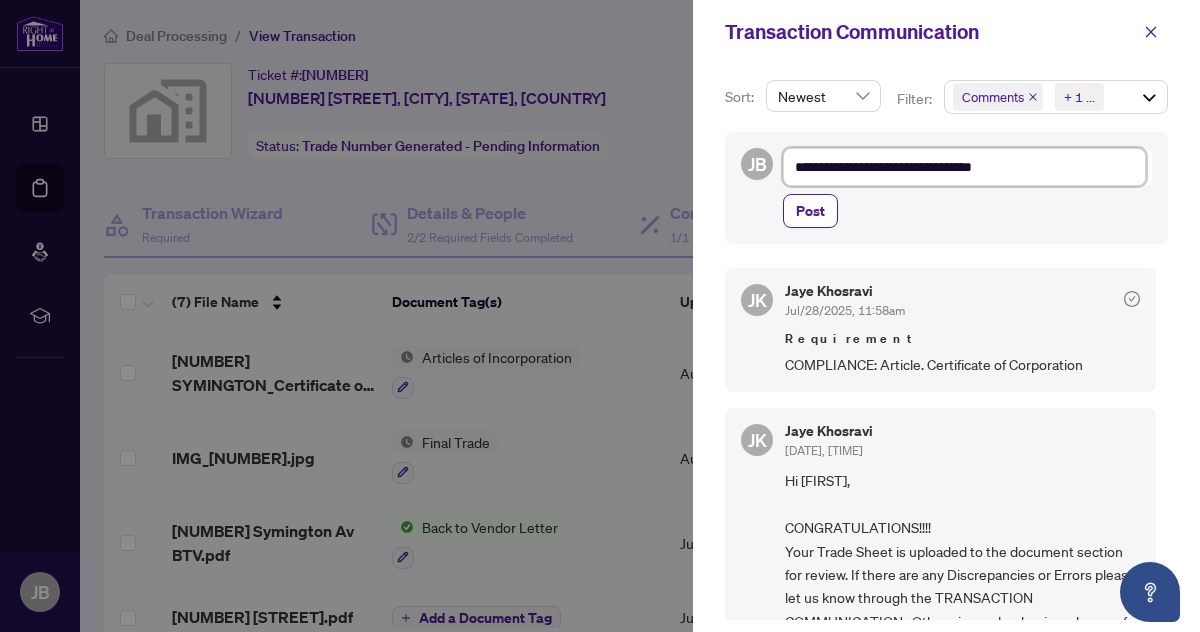 type on "**********" 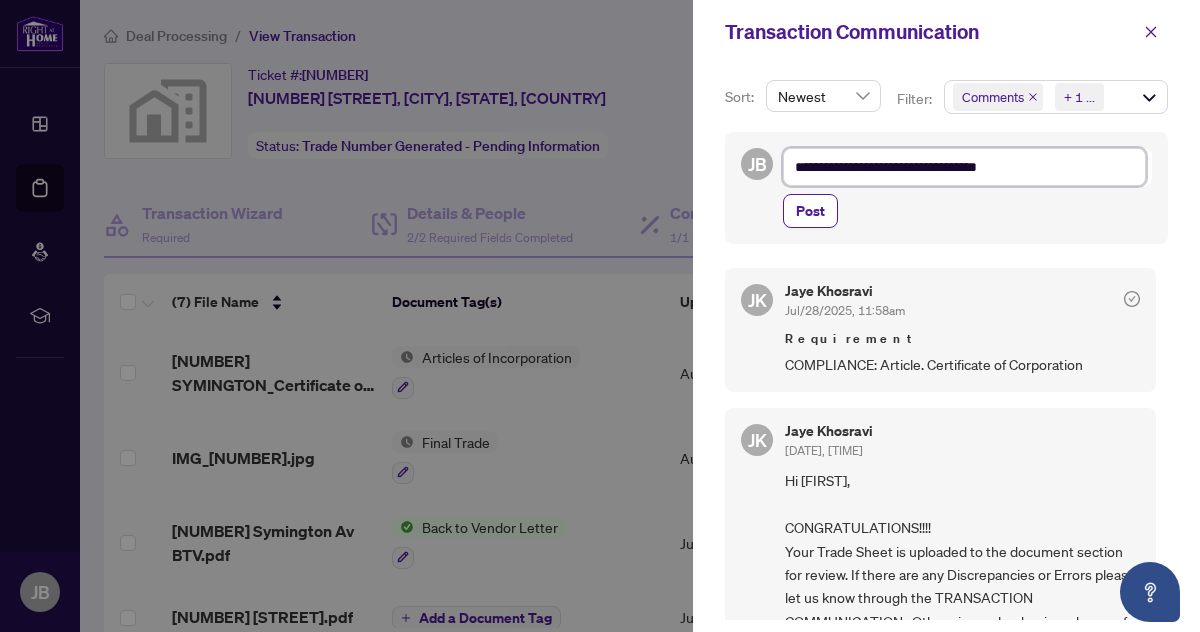 type on "**********" 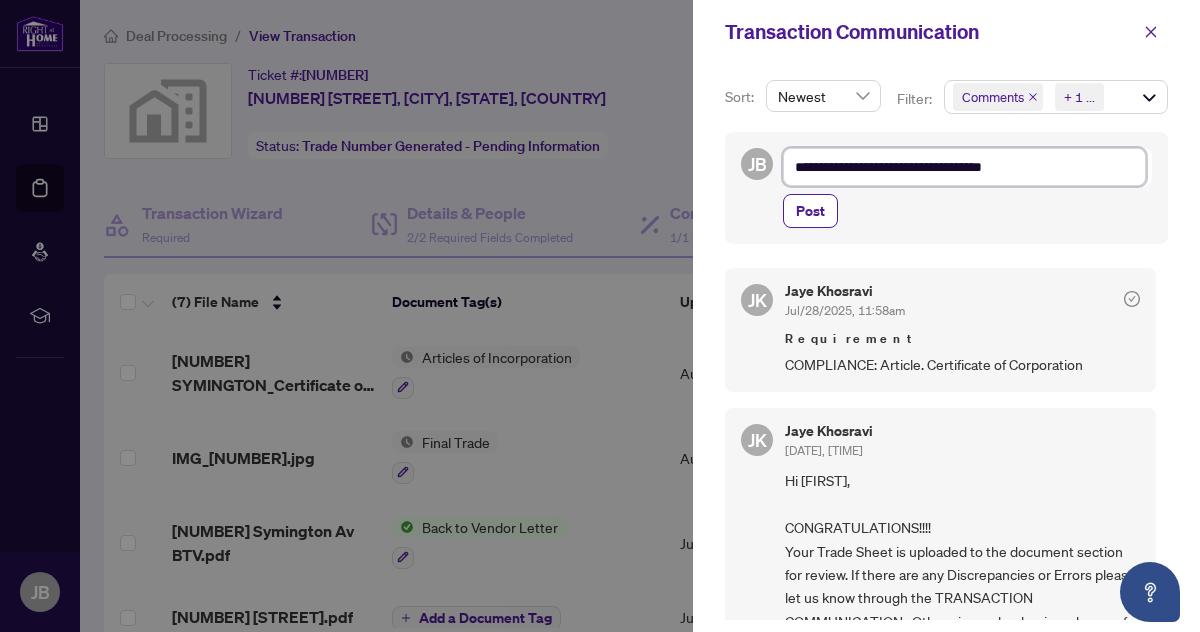 type on "**********" 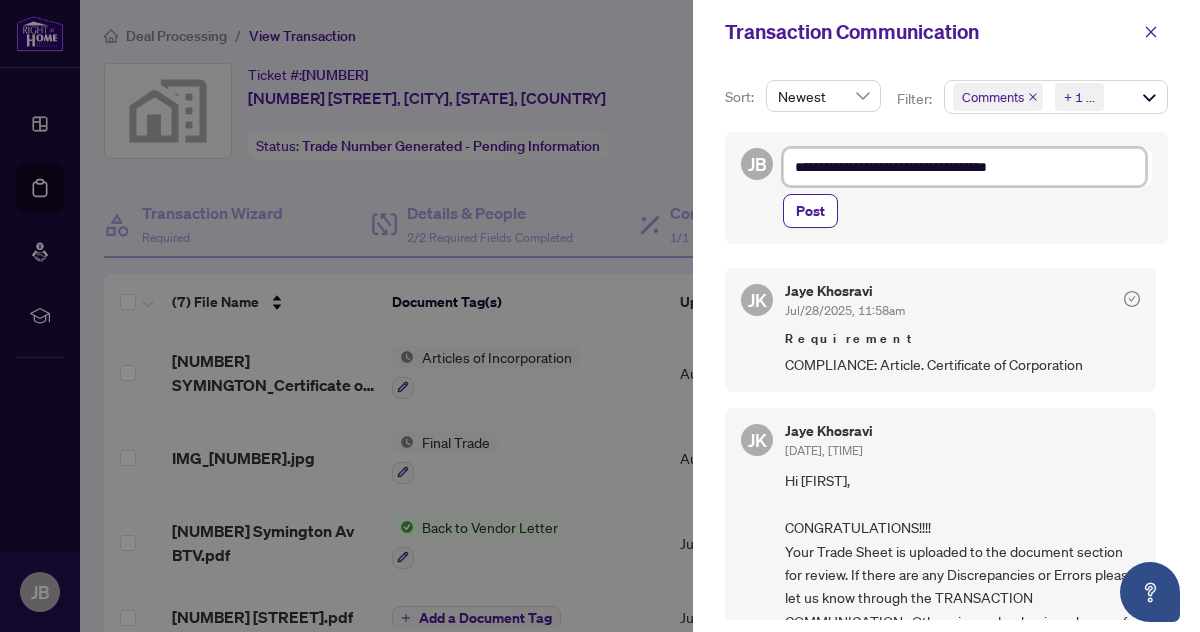 type on "**********" 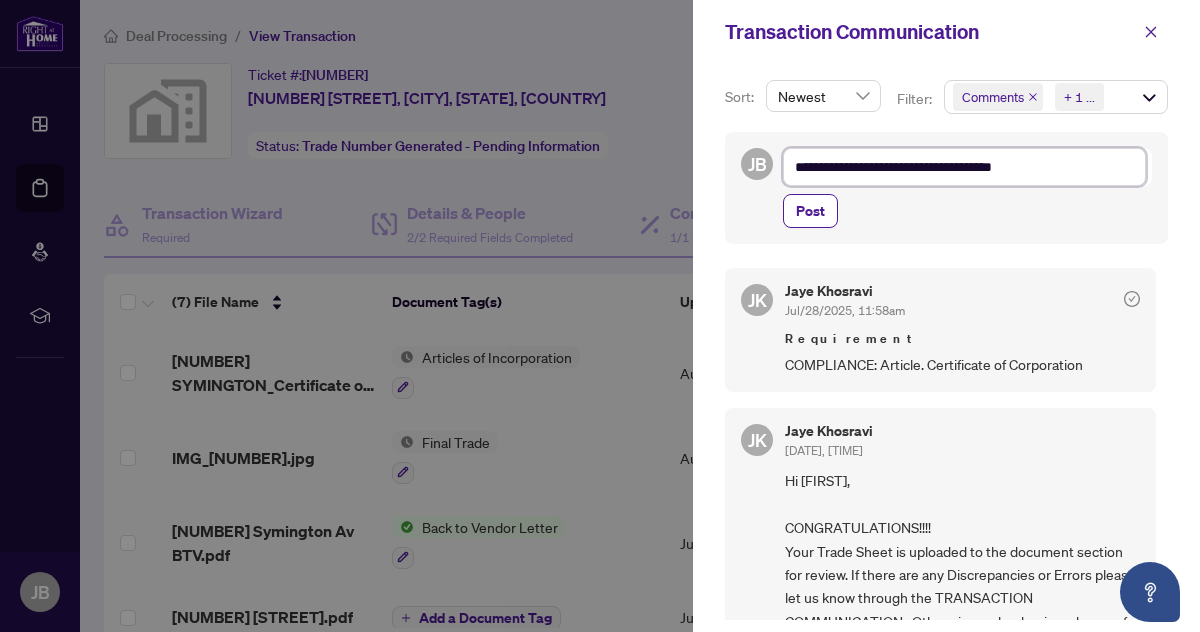 type on "**********" 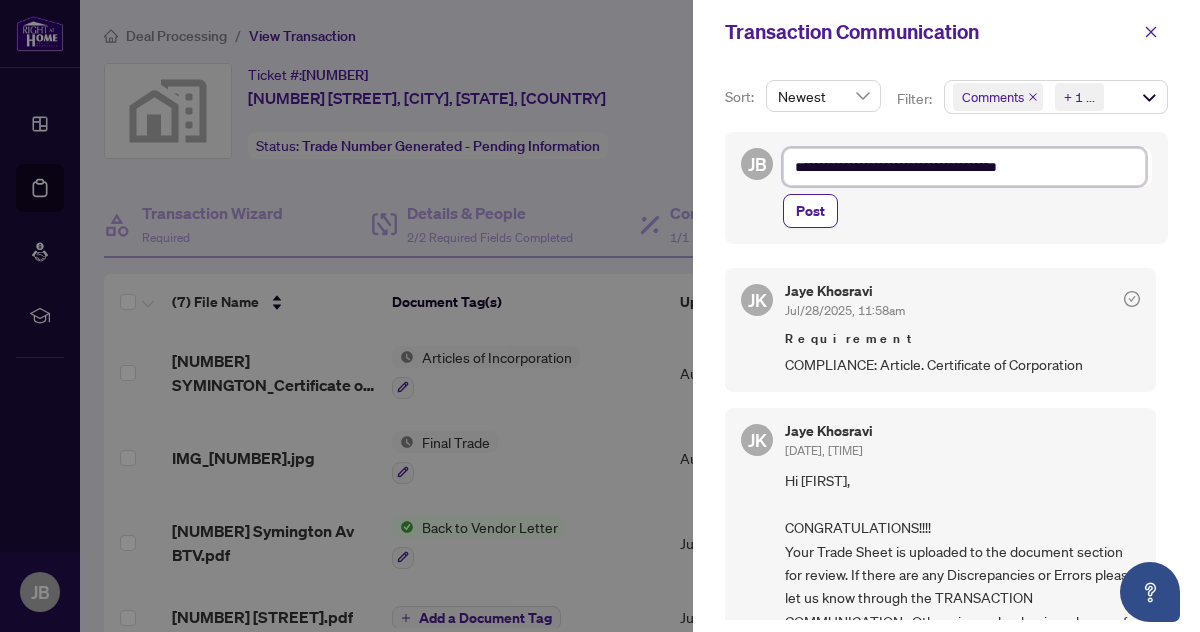 type on "**********" 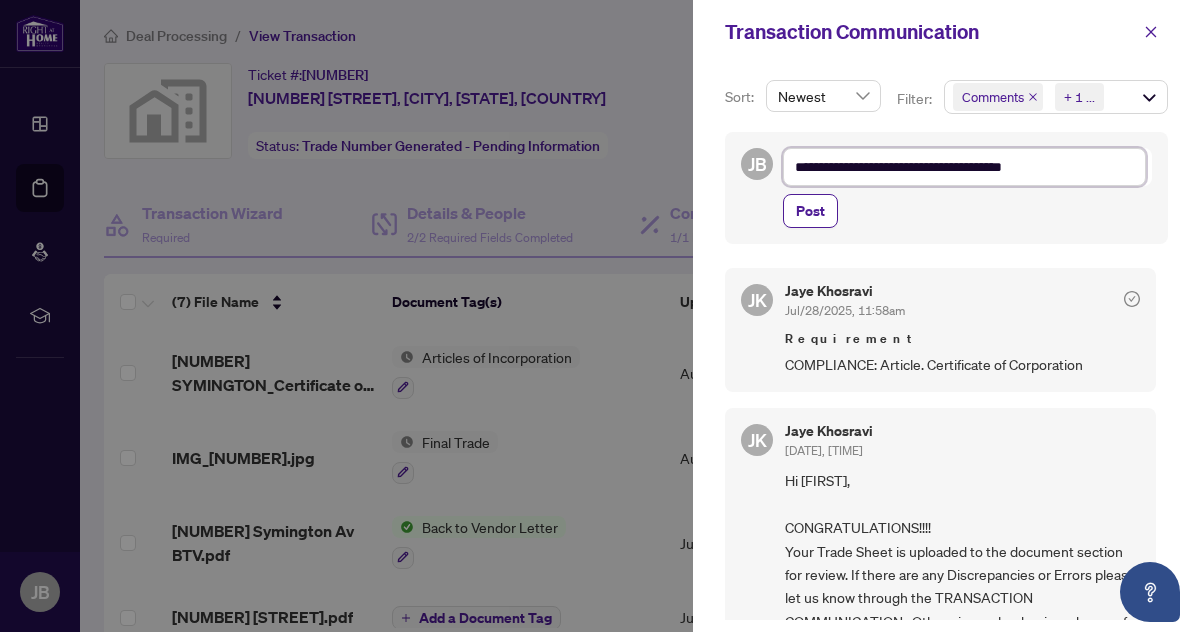 type on "**********" 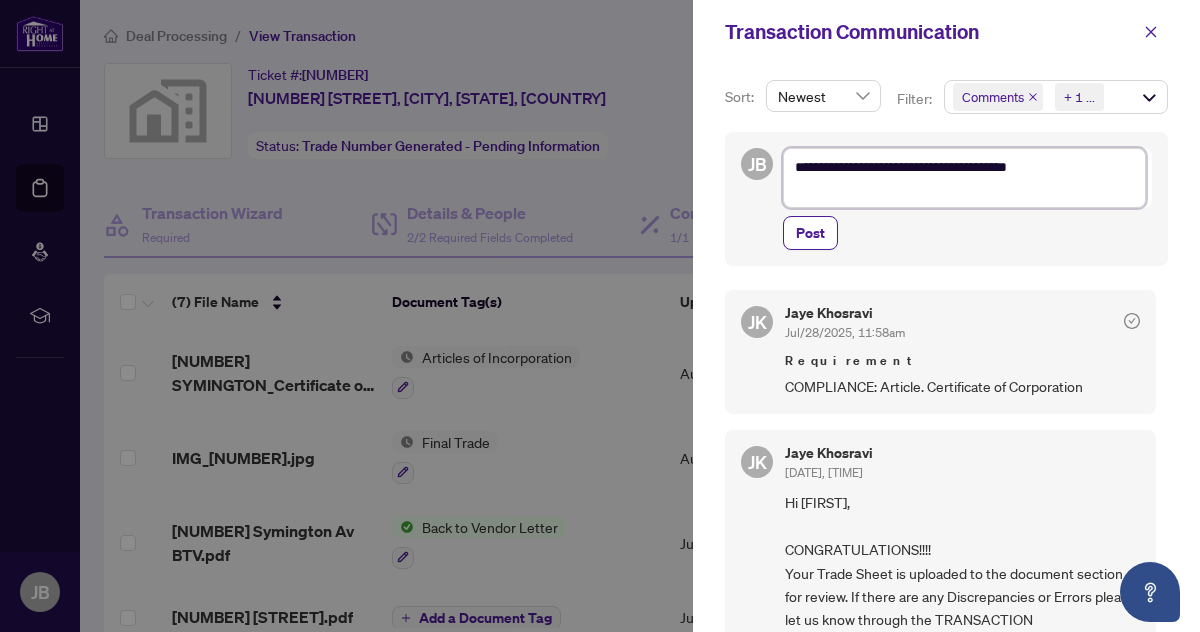 type on "**********" 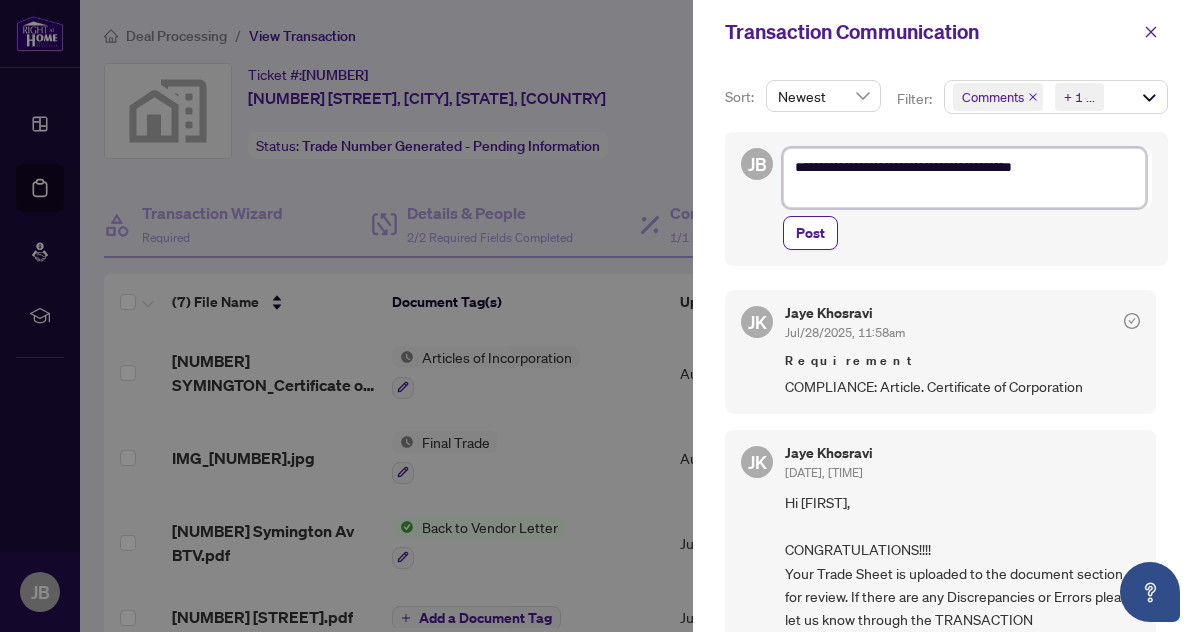 type on "**********" 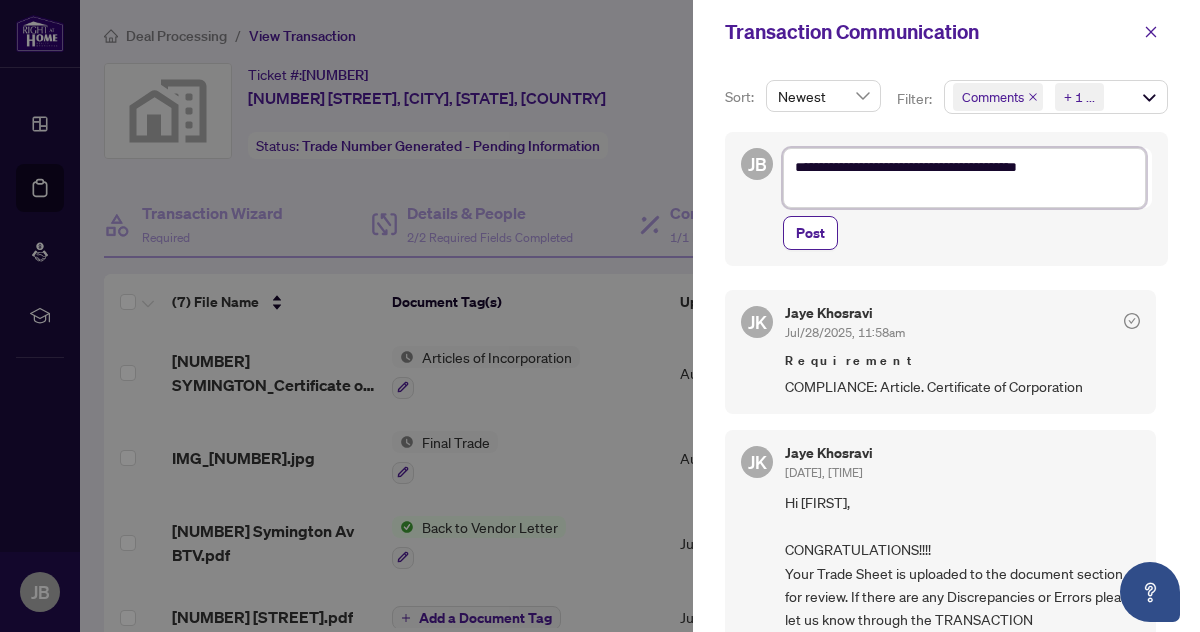 type on "**********" 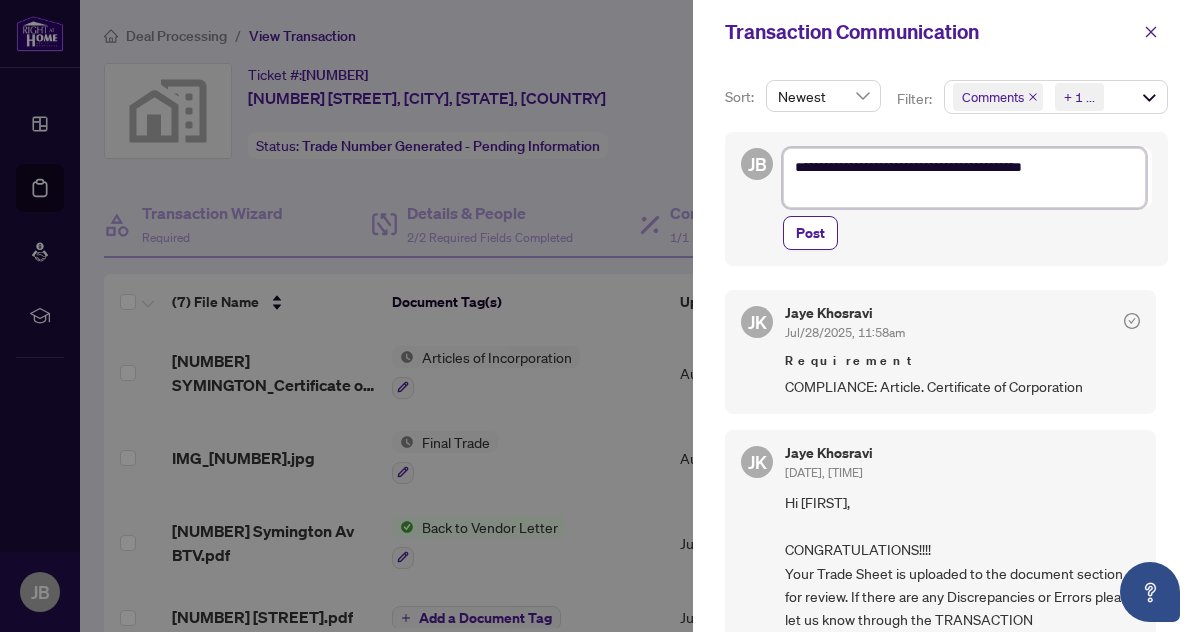 type on "**********" 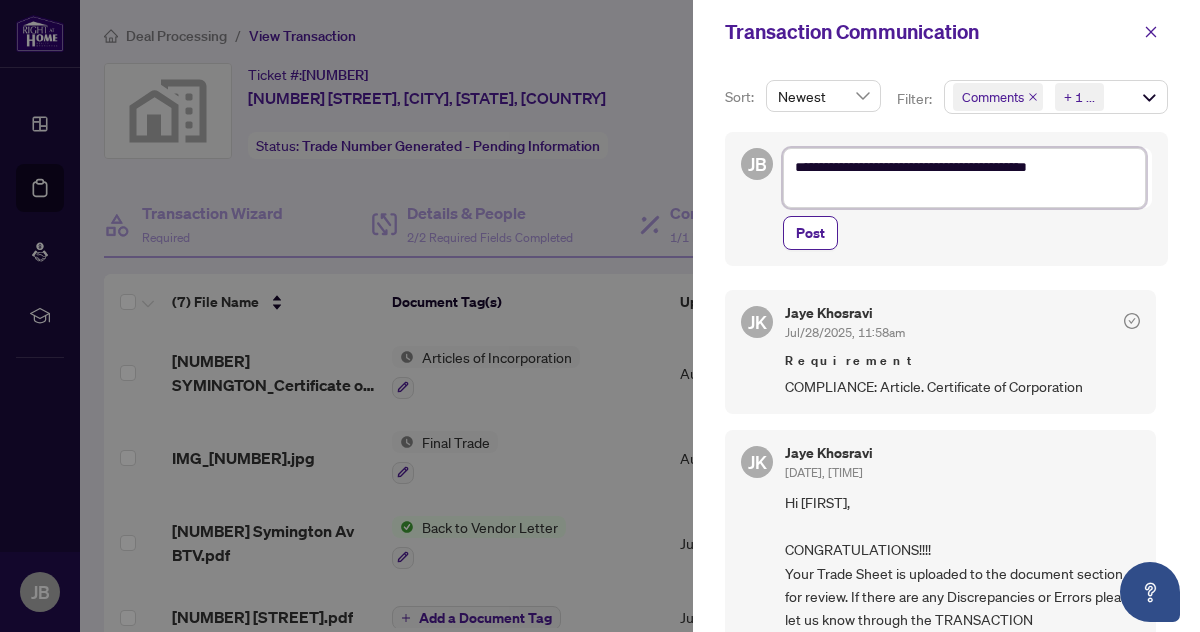 type on "**********" 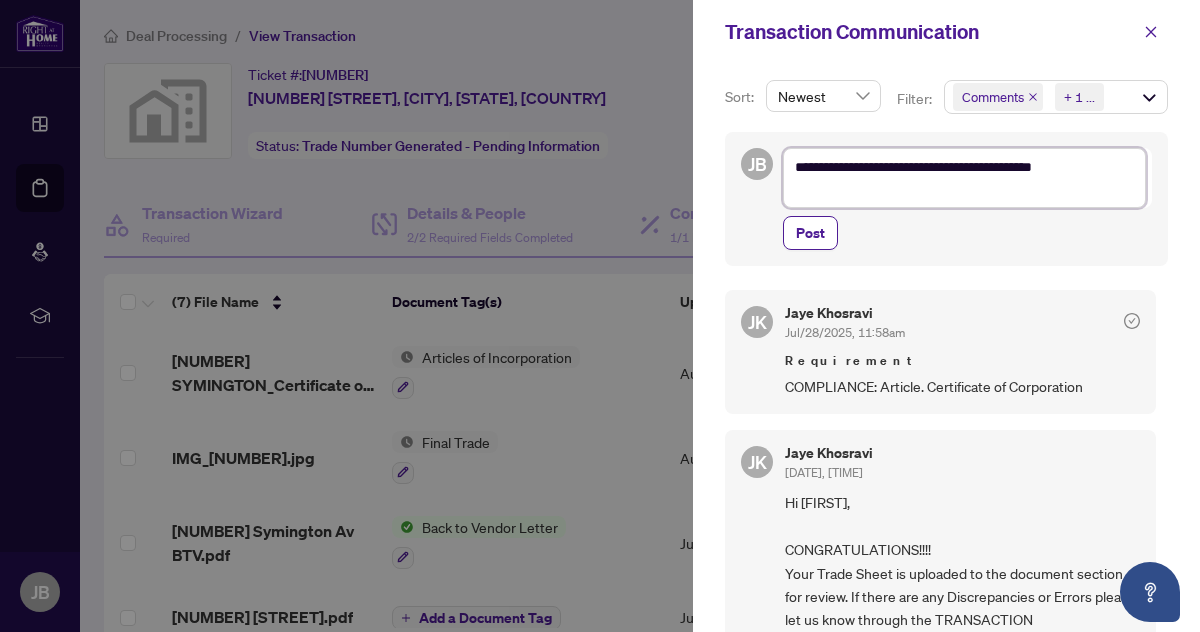 type on "**********" 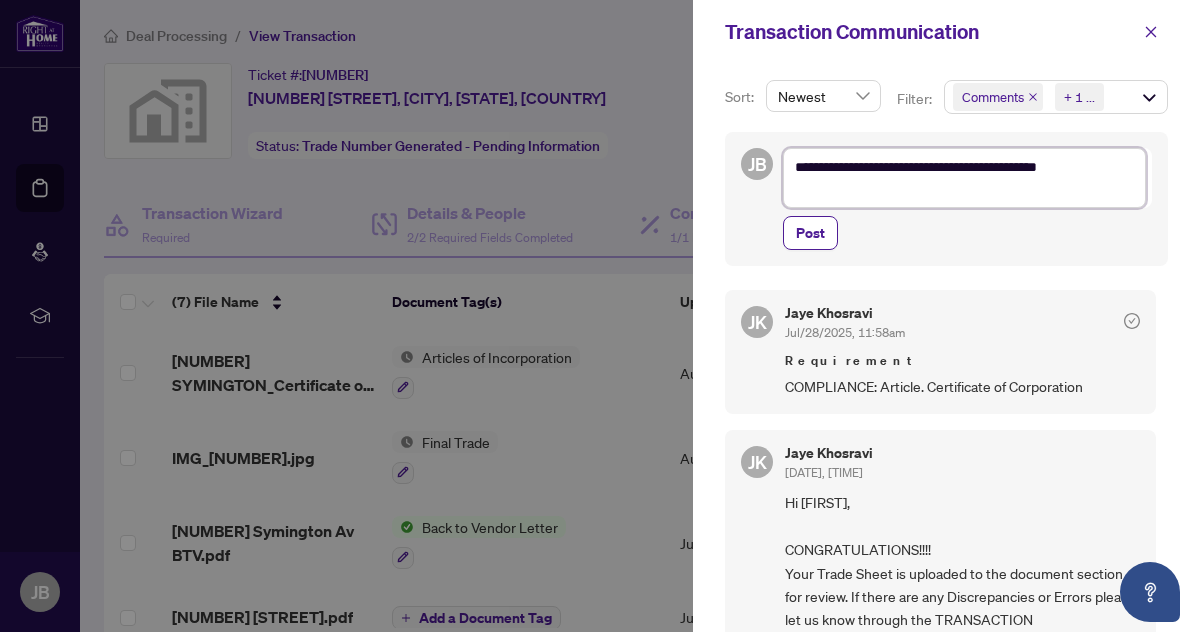 type on "**********" 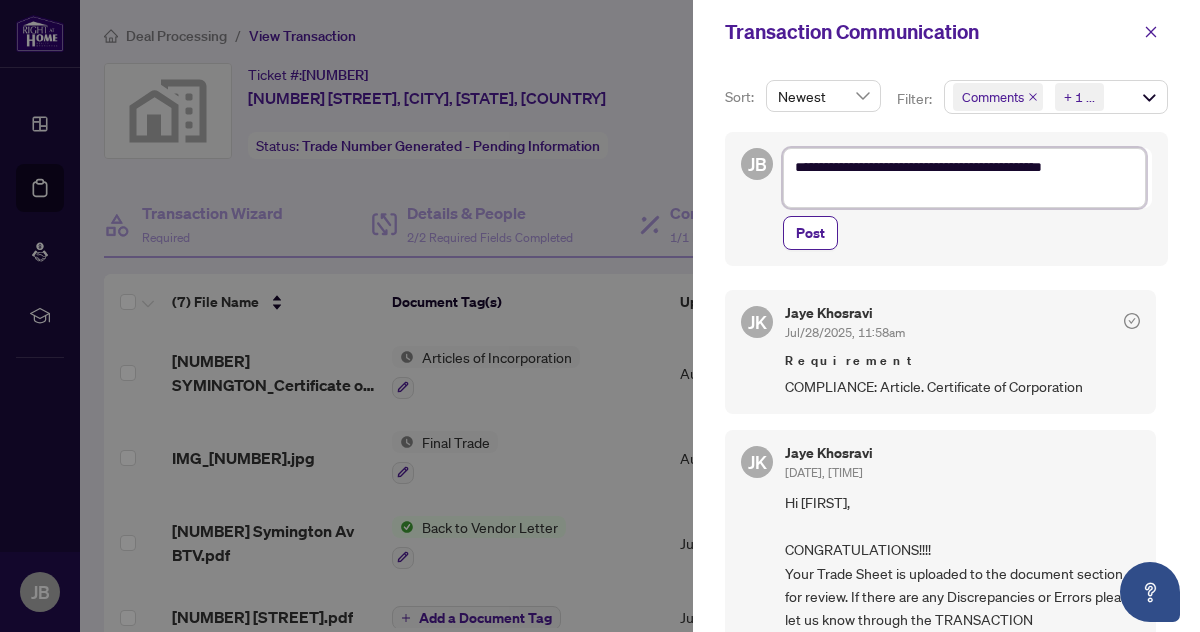 type on "**********" 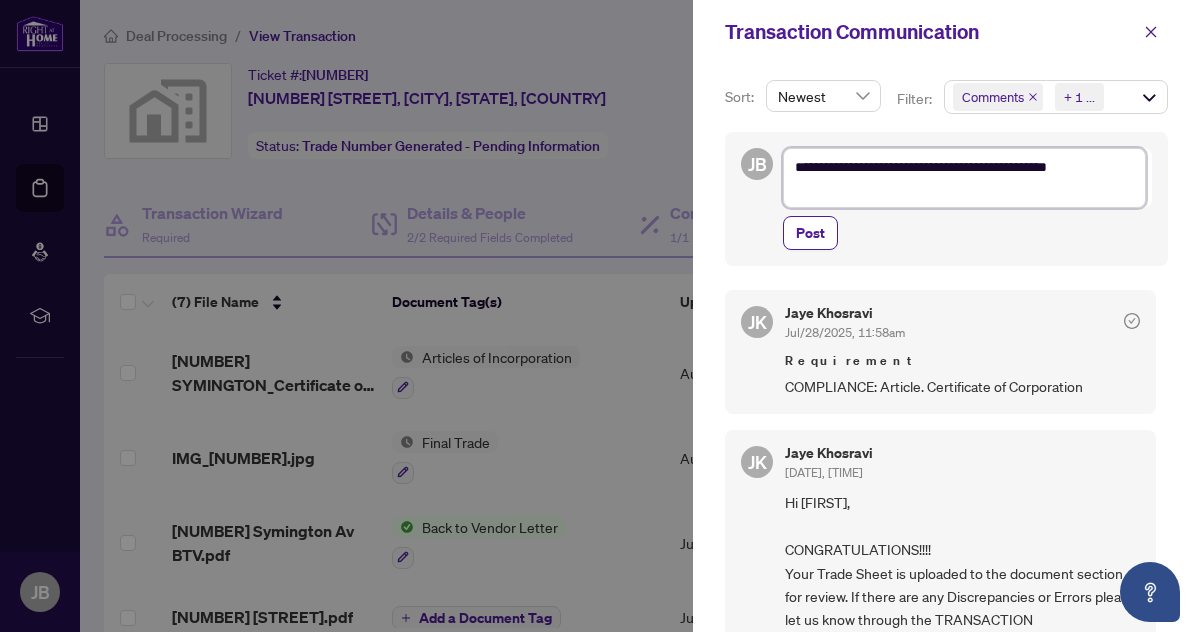 type on "**********" 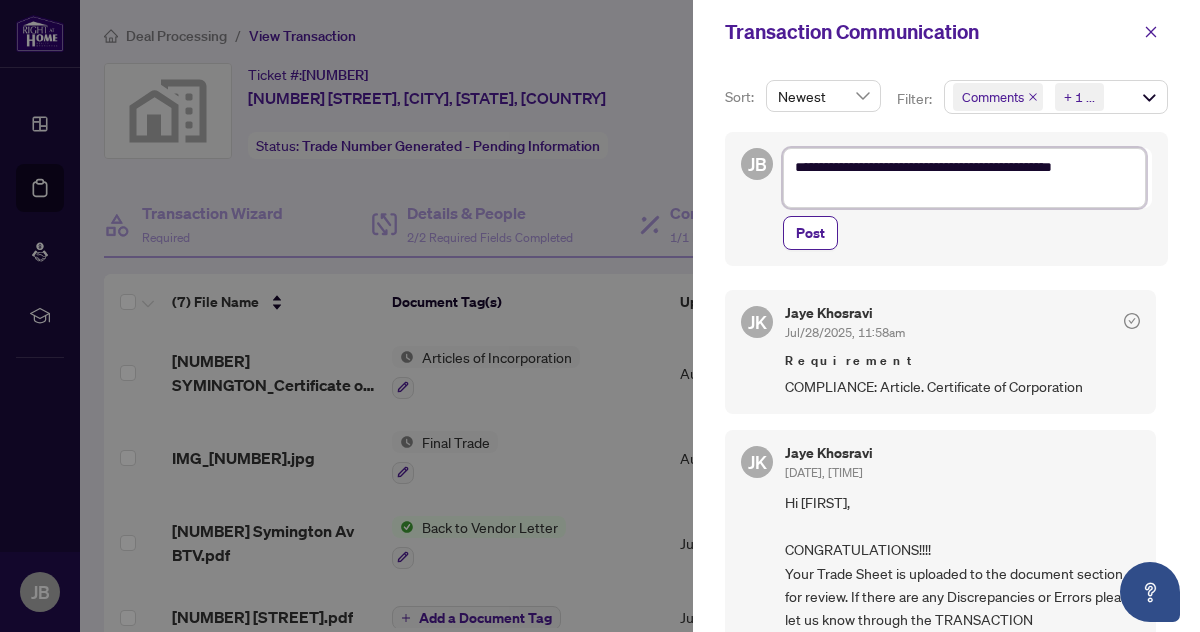 type on "**********" 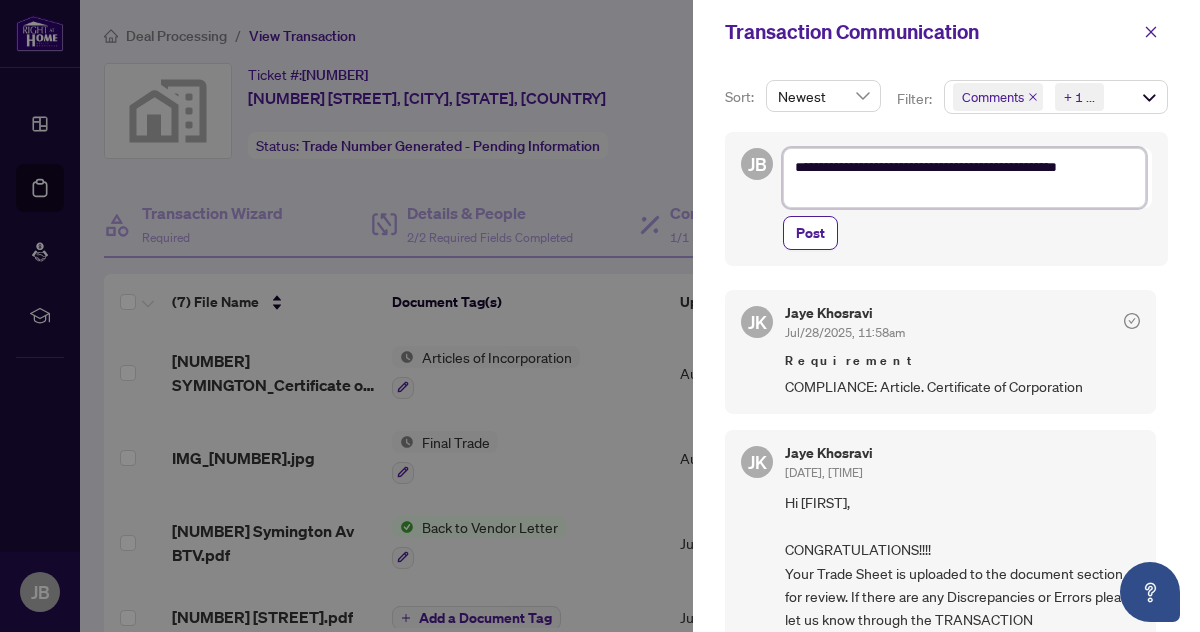type on "**********" 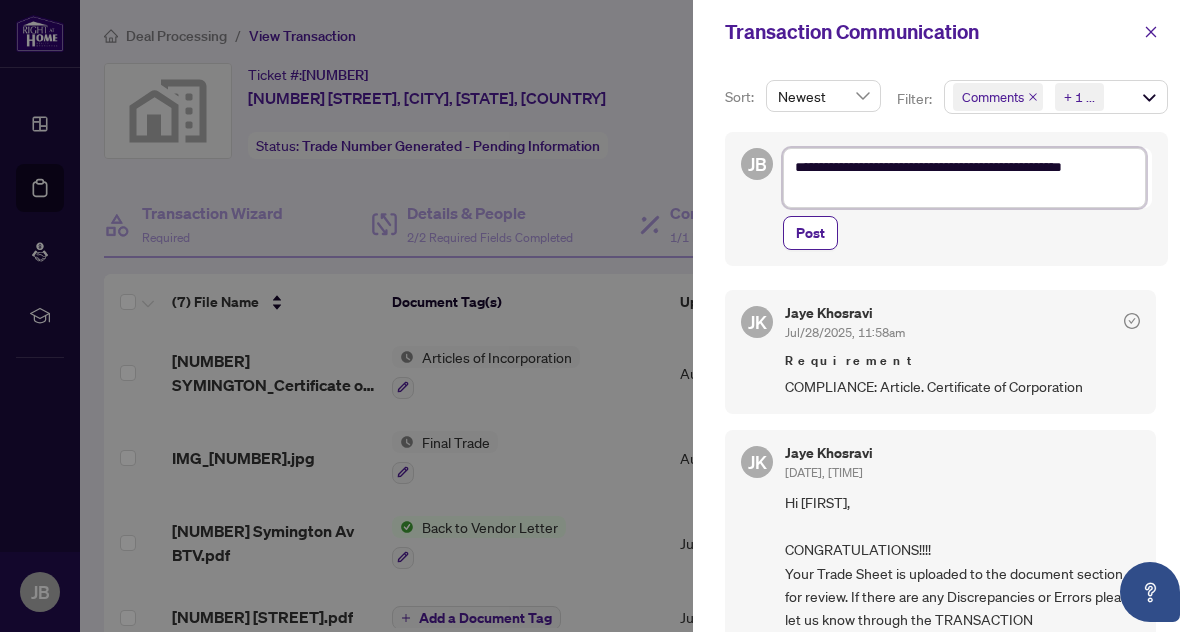 type on "**********" 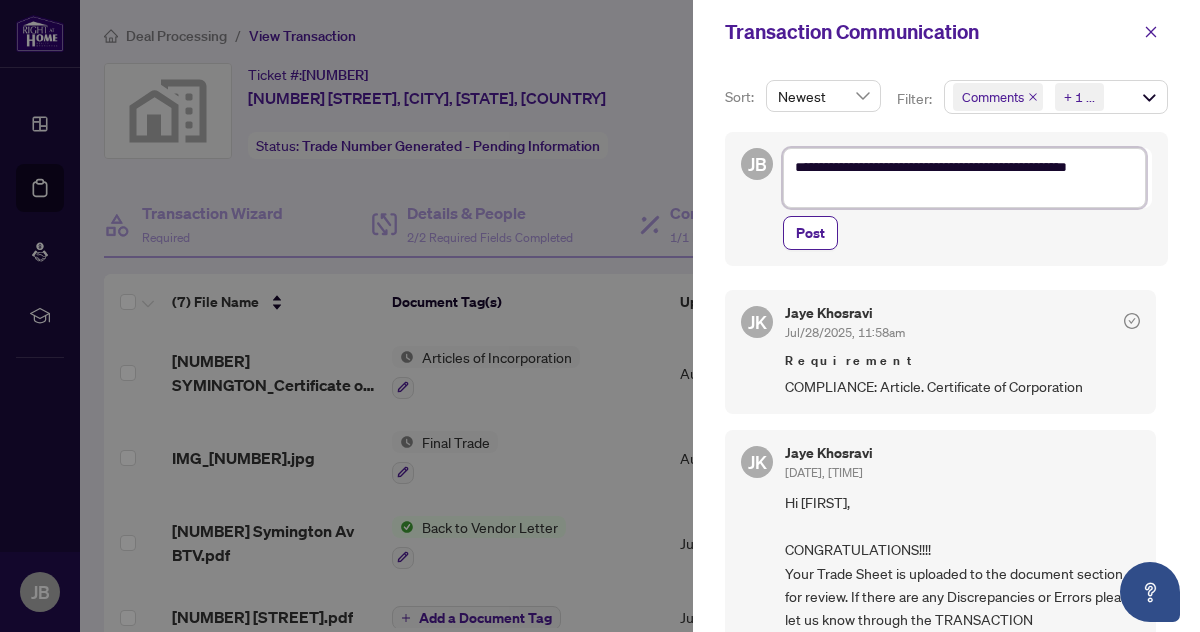 type on "**********" 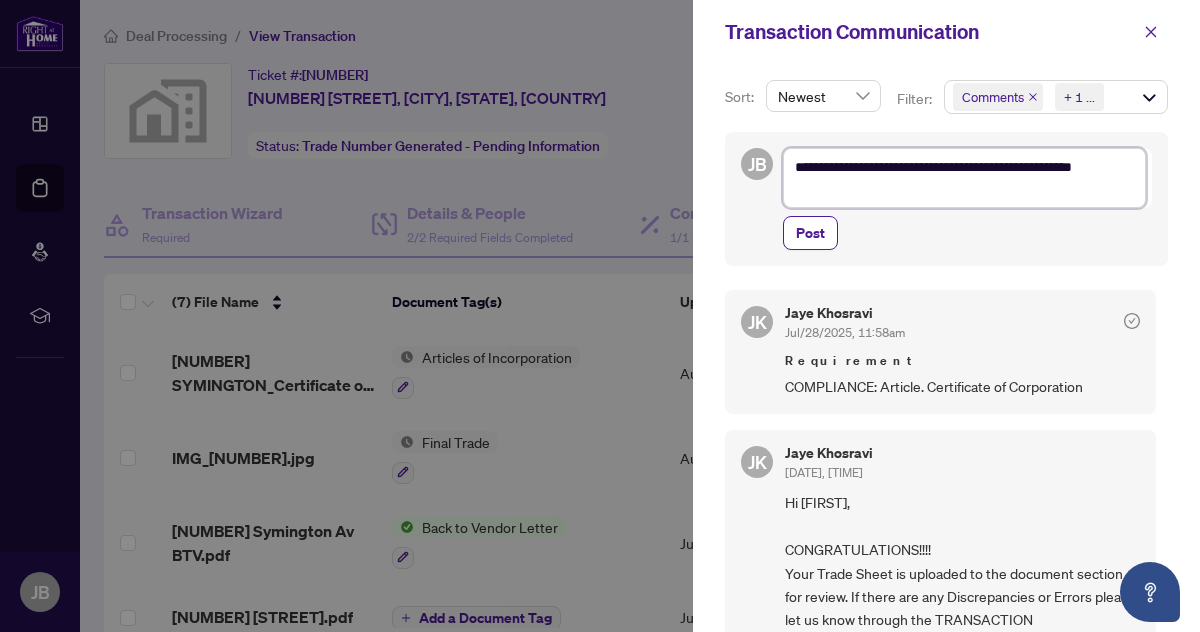 type on "**********" 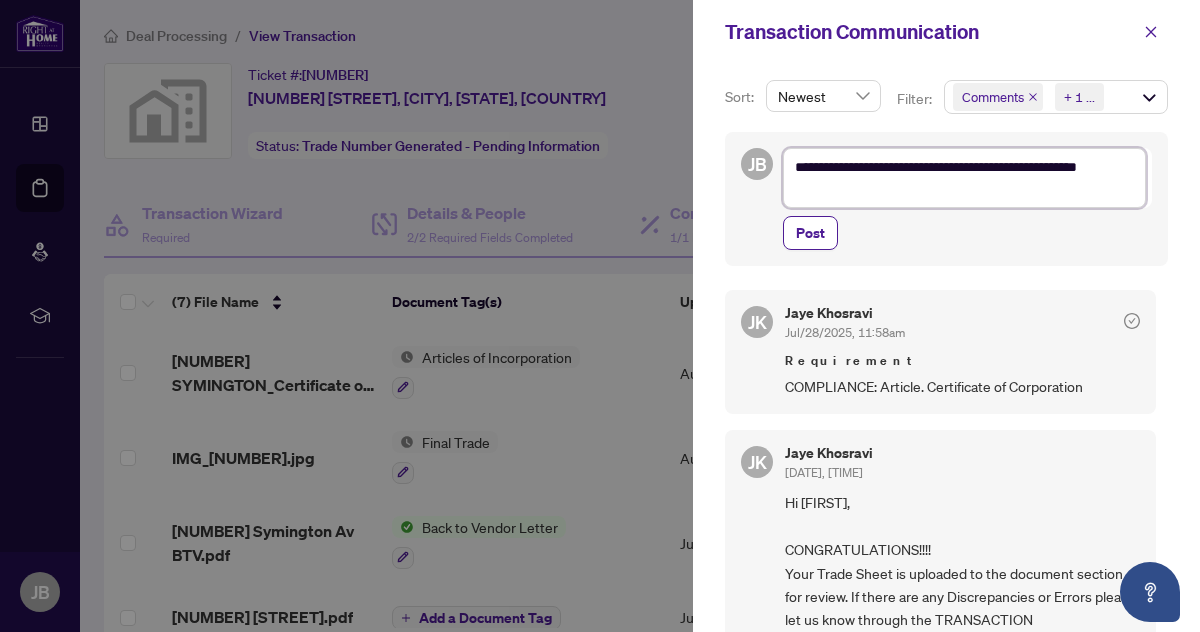 type on "**********" 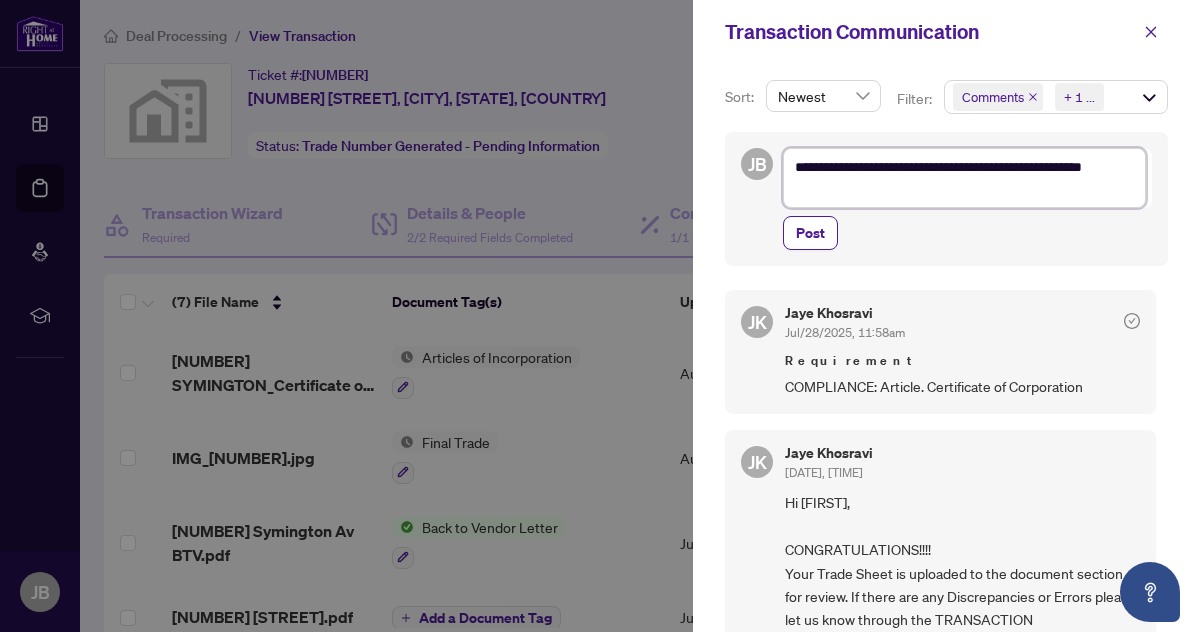 type on "**********" 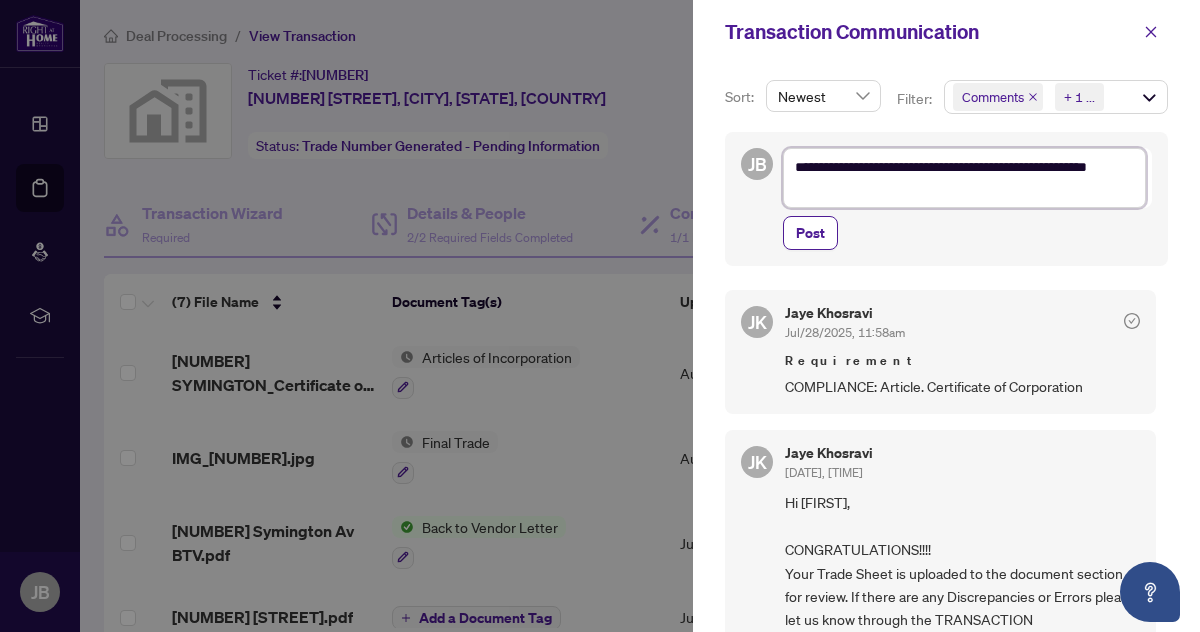 type on "**********" 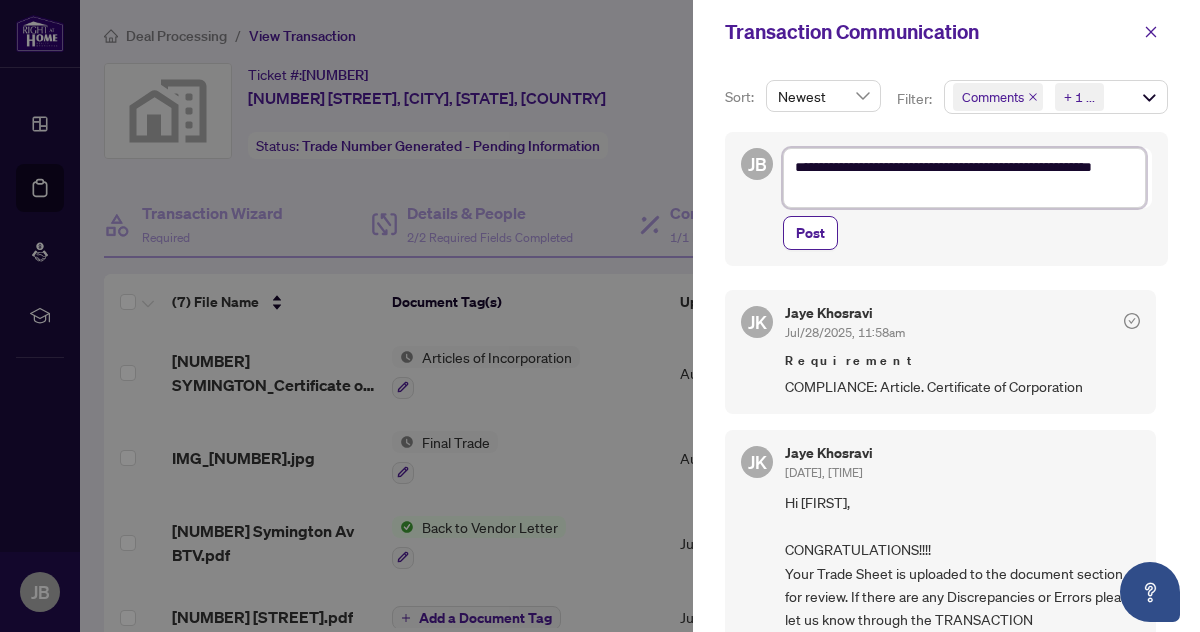 type on "**********" 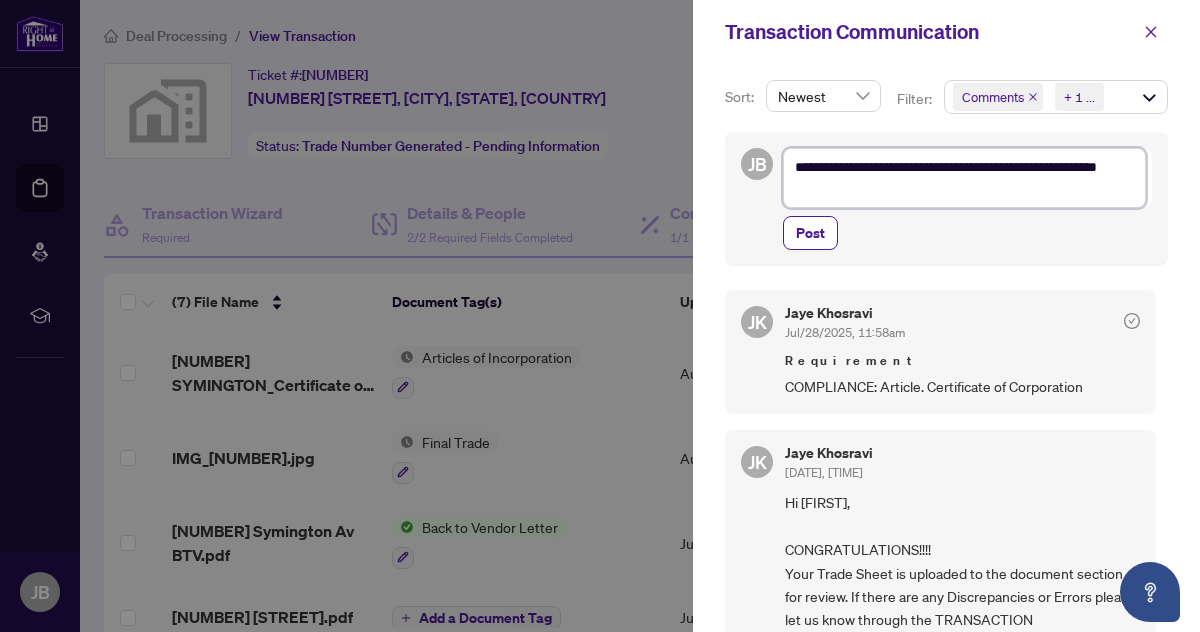 type on "**********" 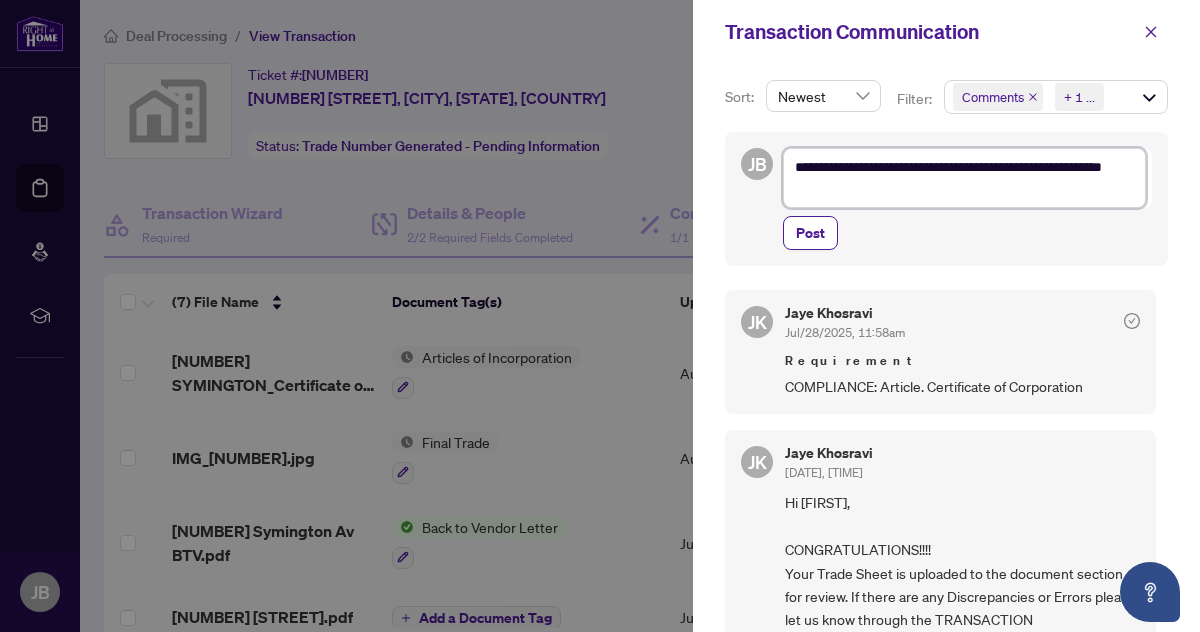 type on "**********" 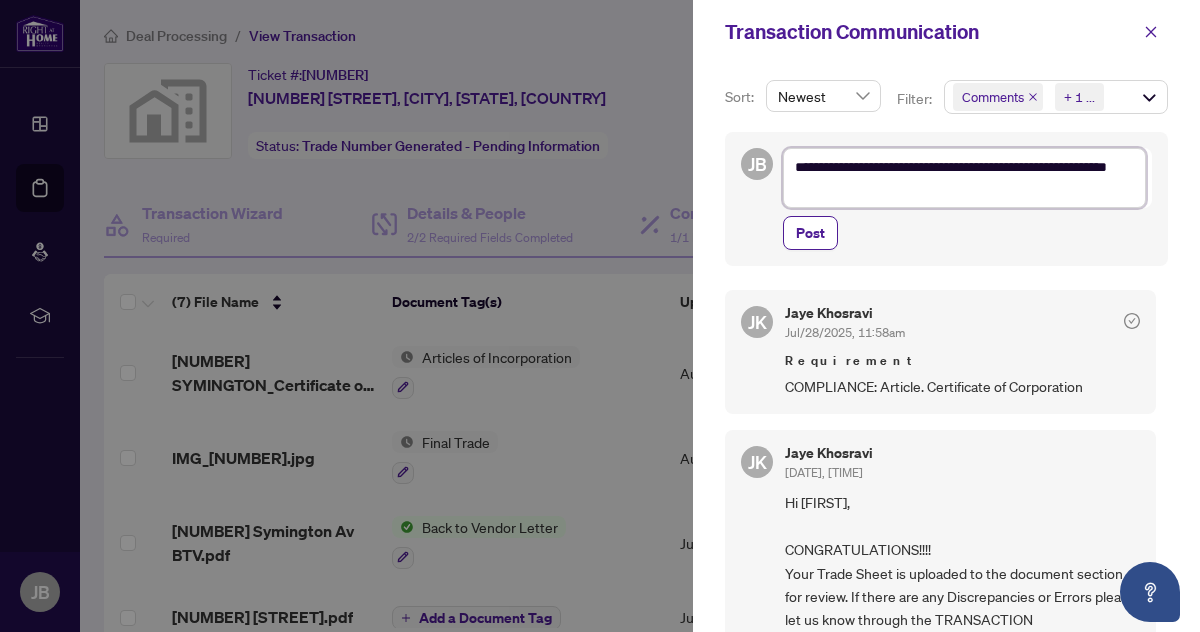 type on "**********" 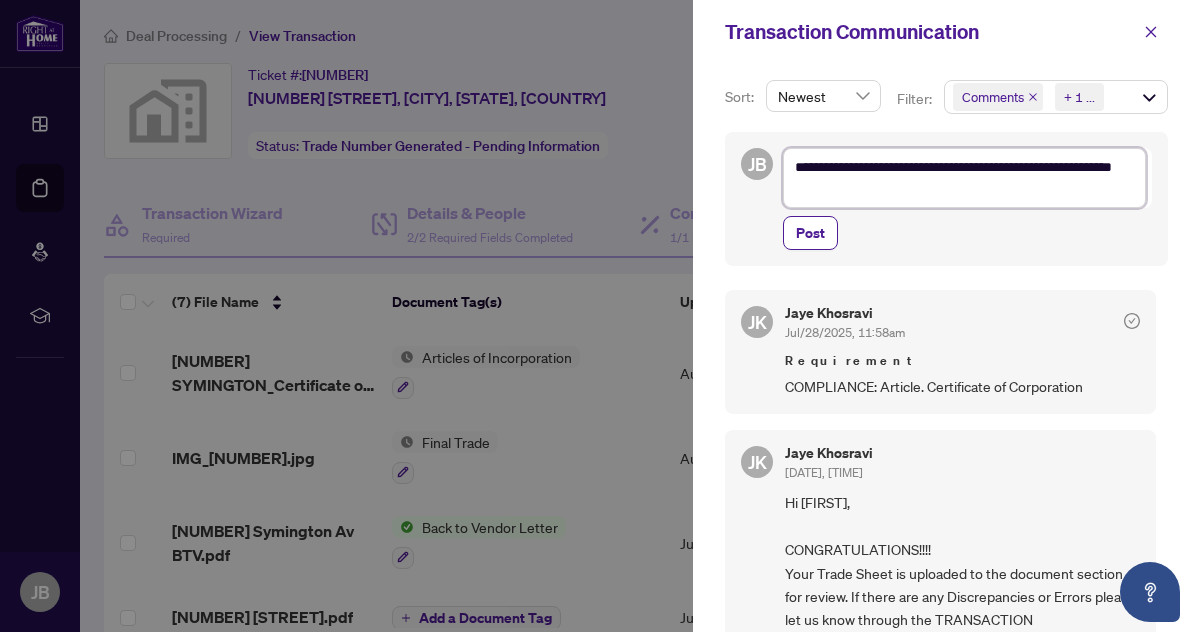 type on "**********" 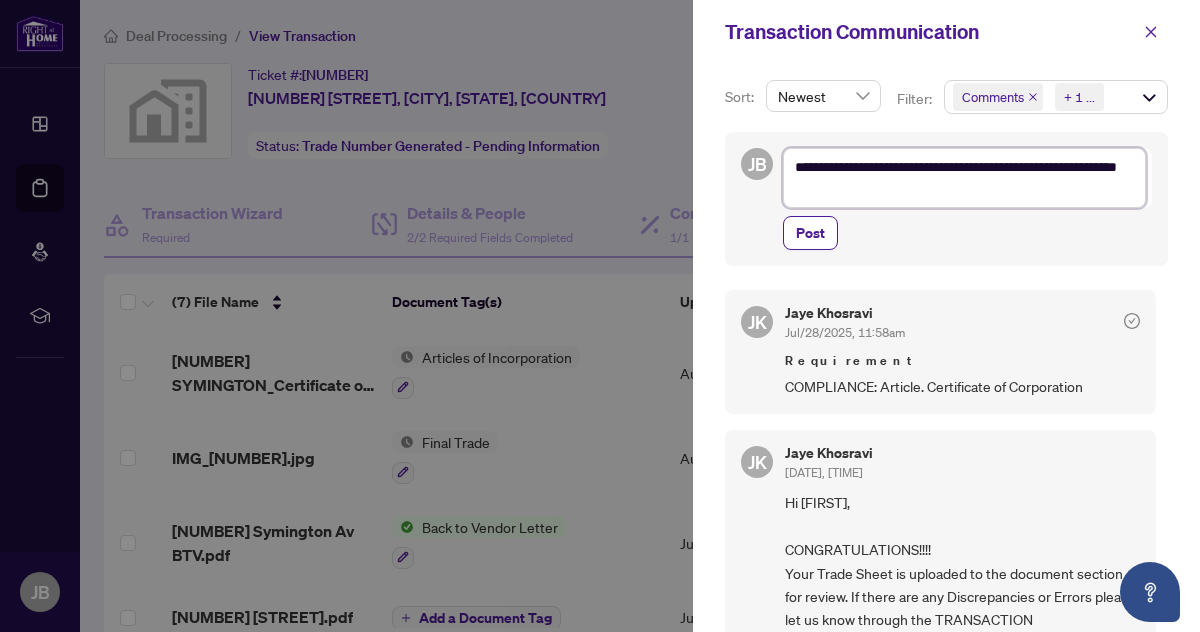 type on "**********" 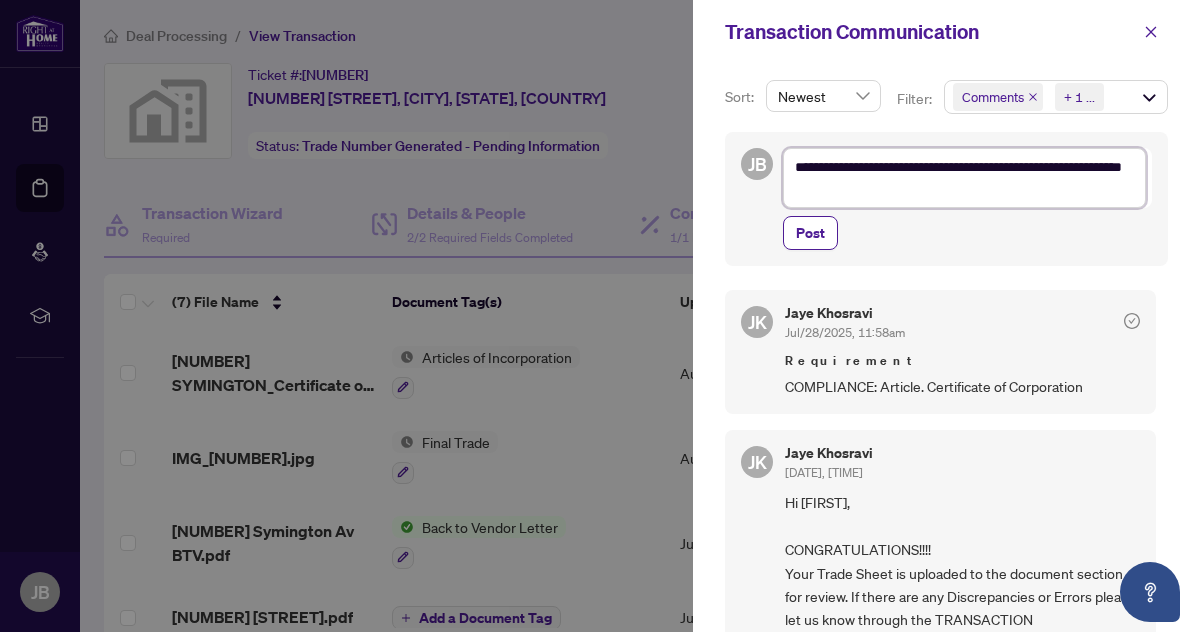 type on "**********" 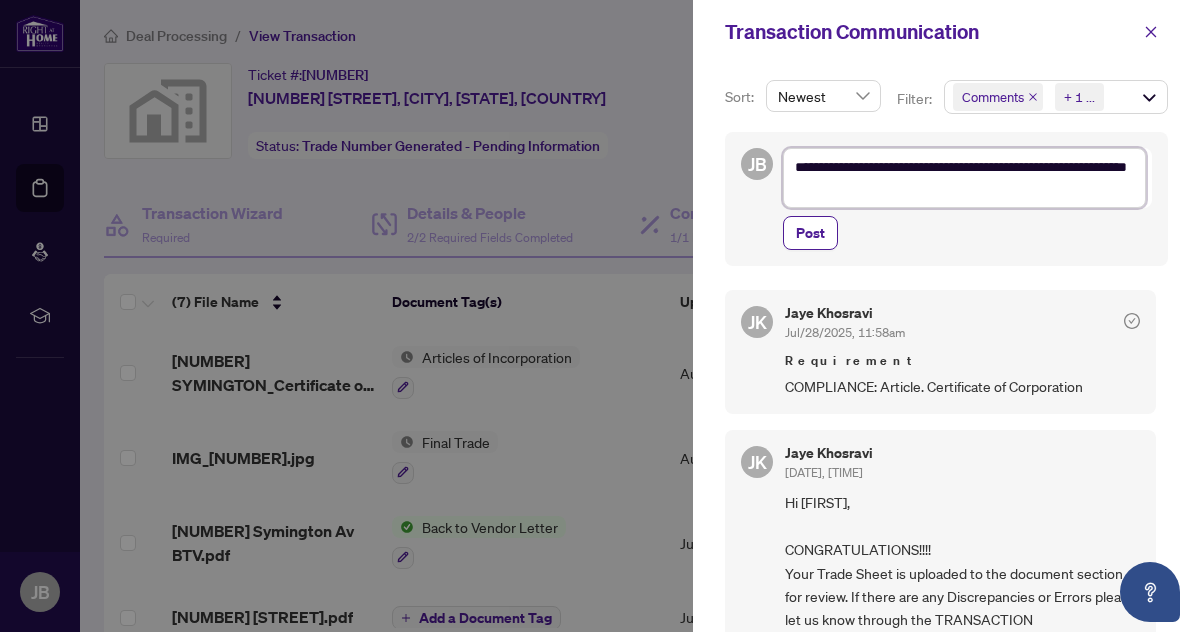 type on "**********" 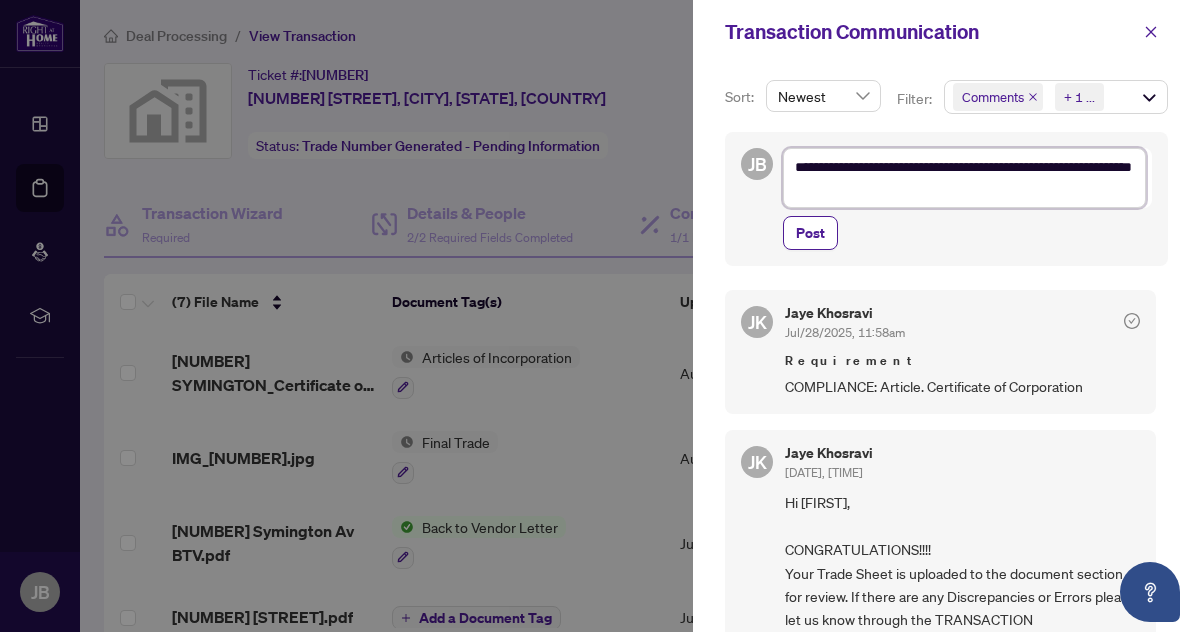type on "**********" 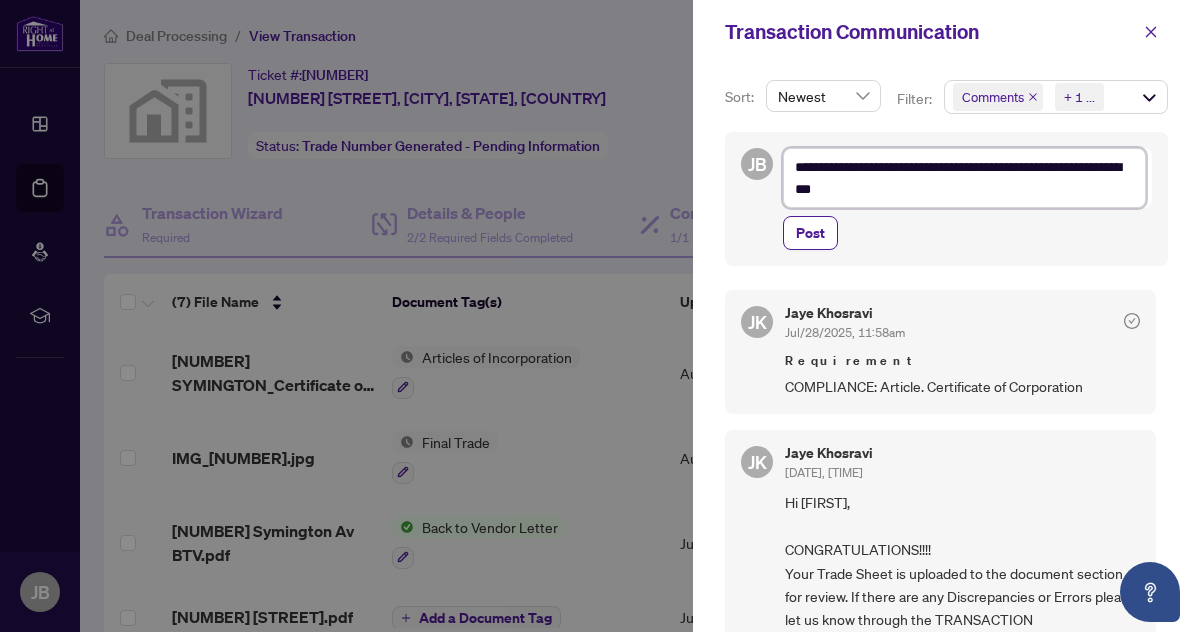 type on "**********" 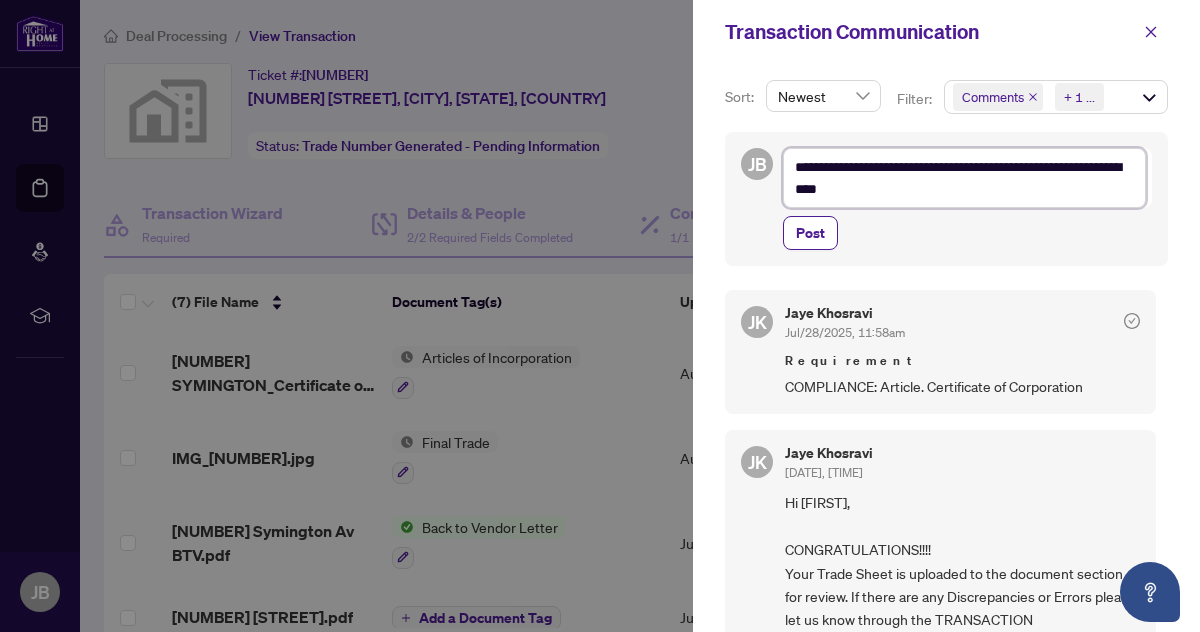 type on "**********" 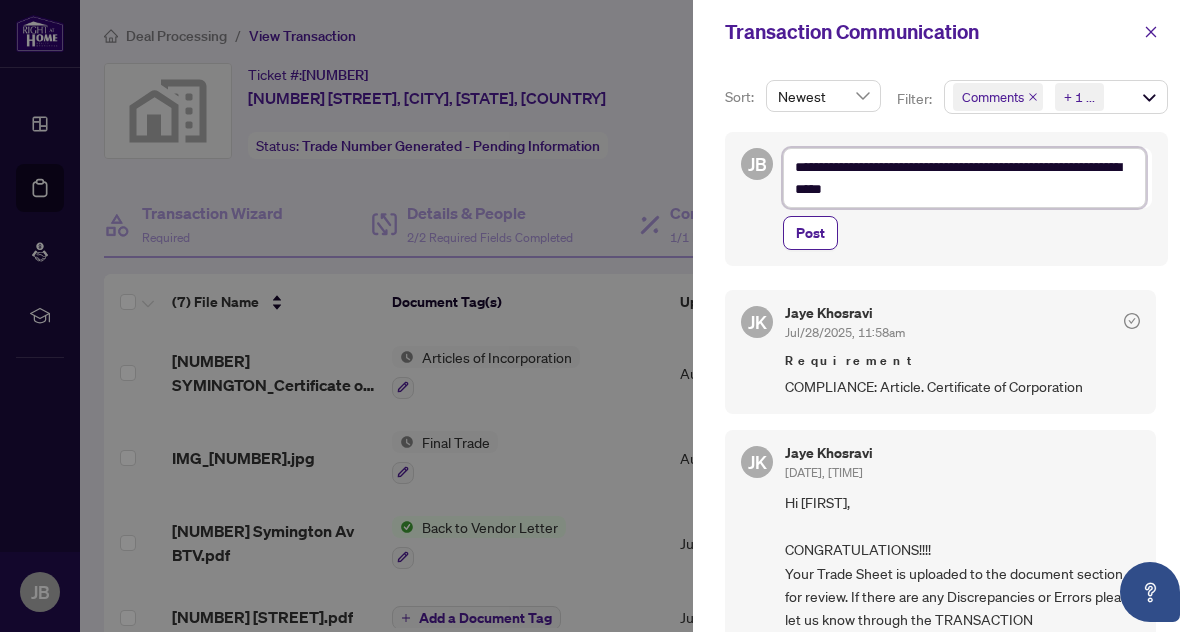 type on "**********" 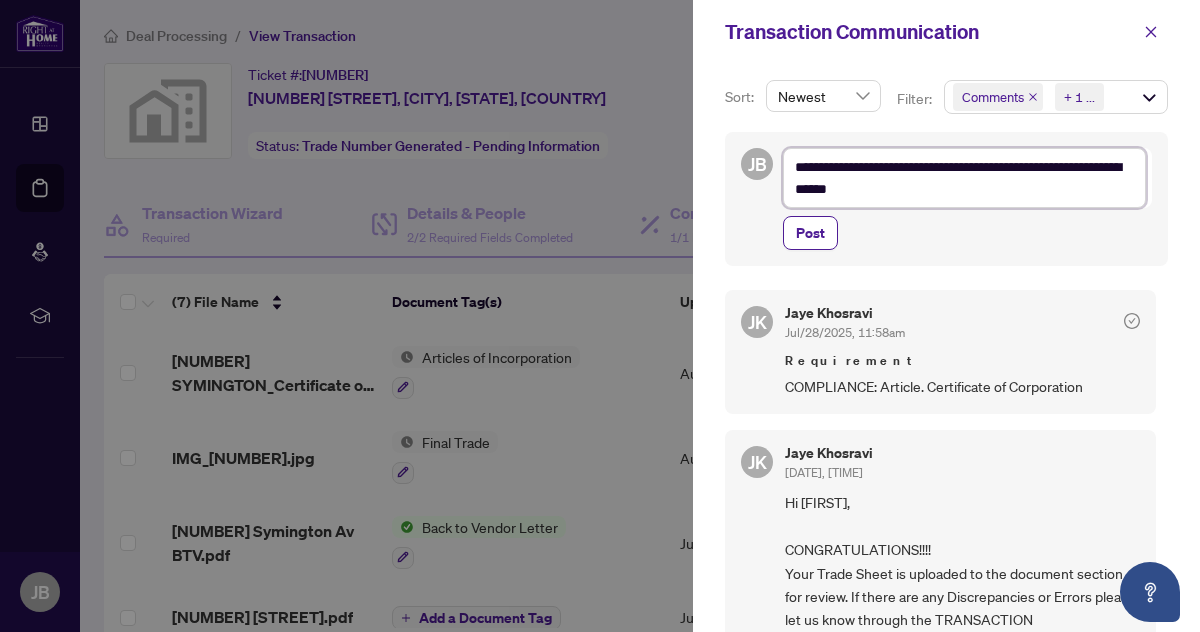 type on "**********" 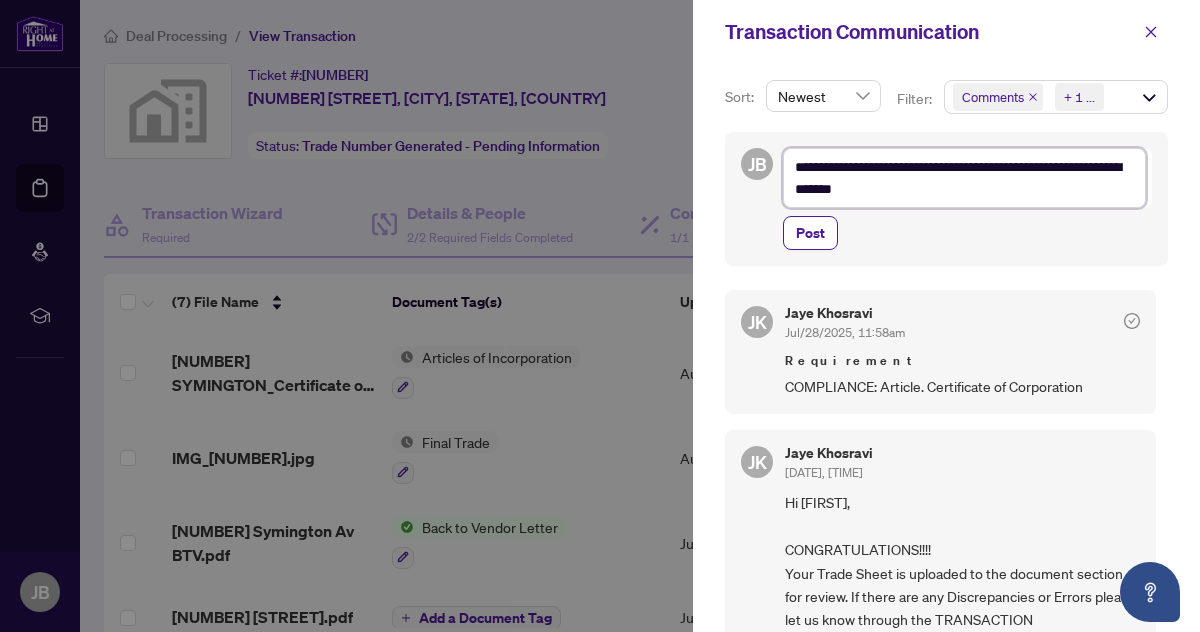 type on "**********" 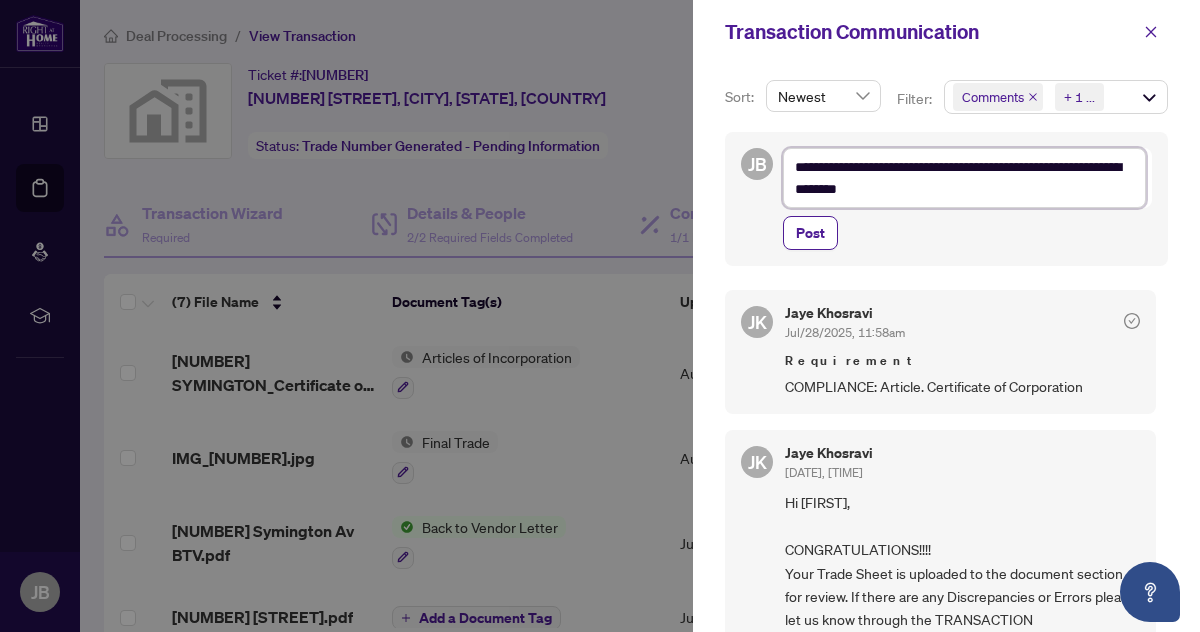 type on "**********" 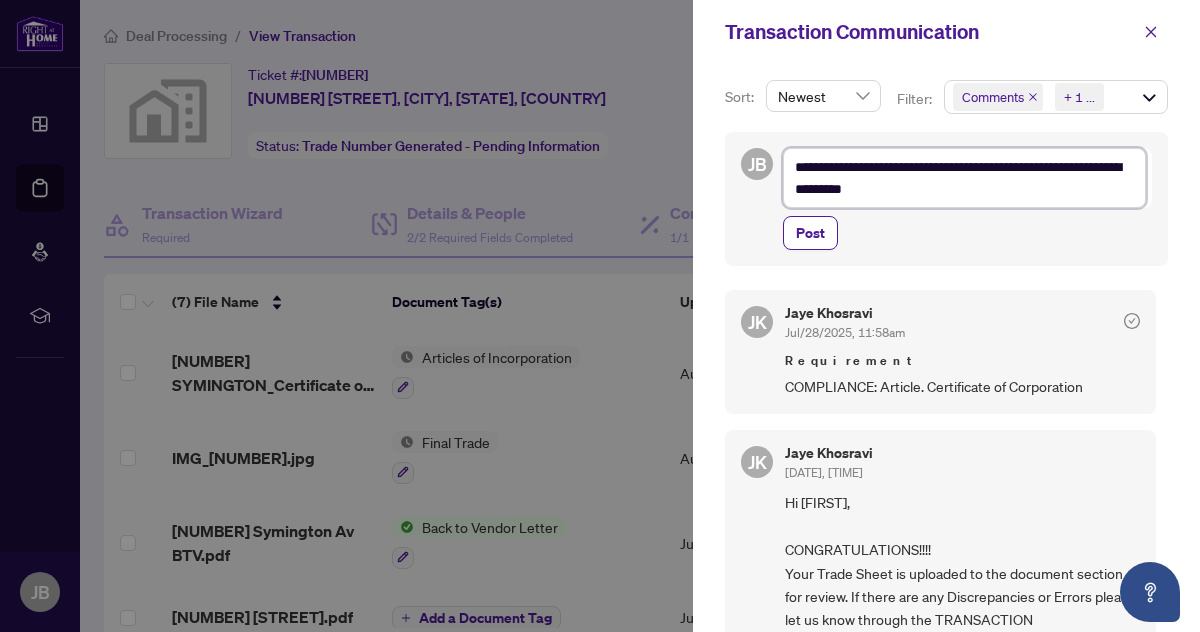 type on "**********" 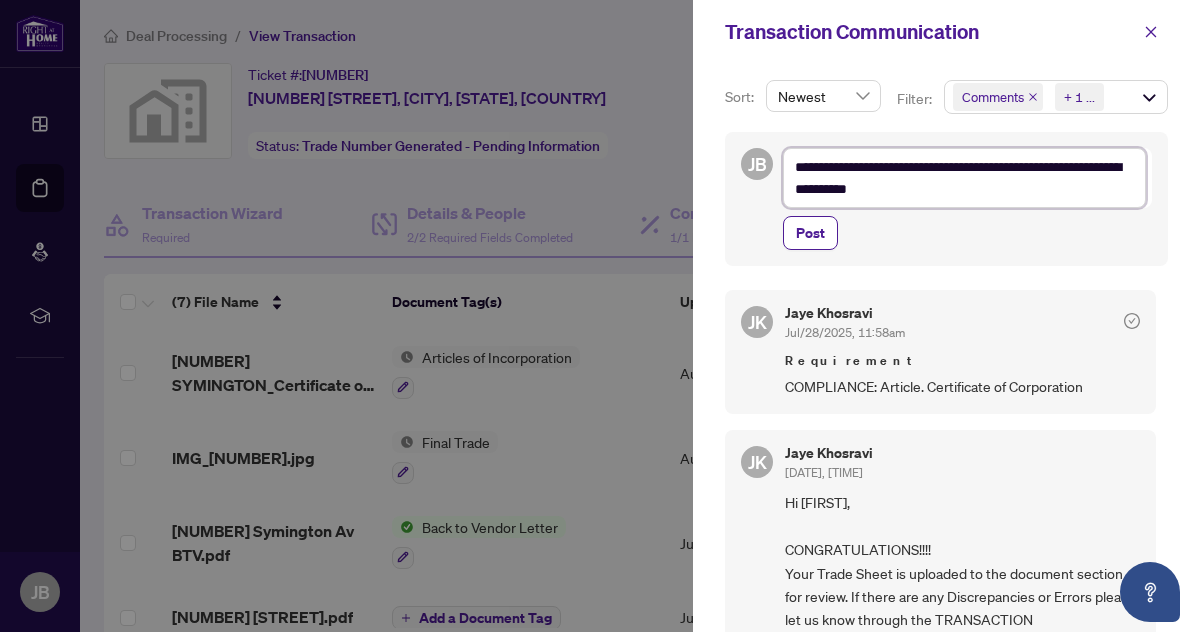 type on "**********" 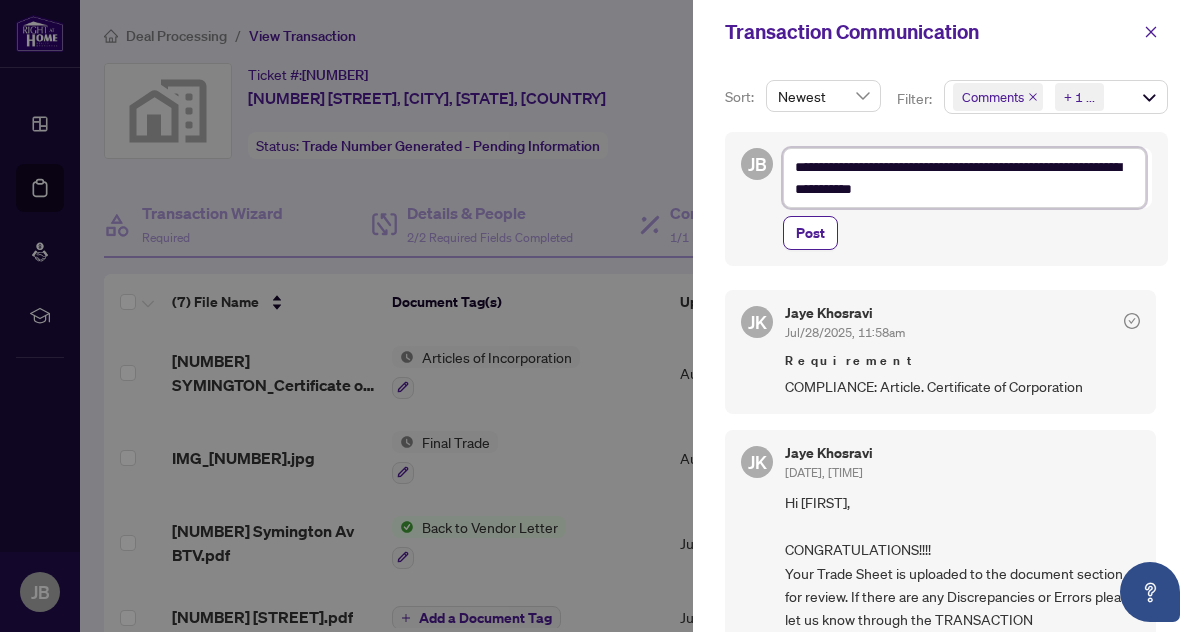 type on "**********" 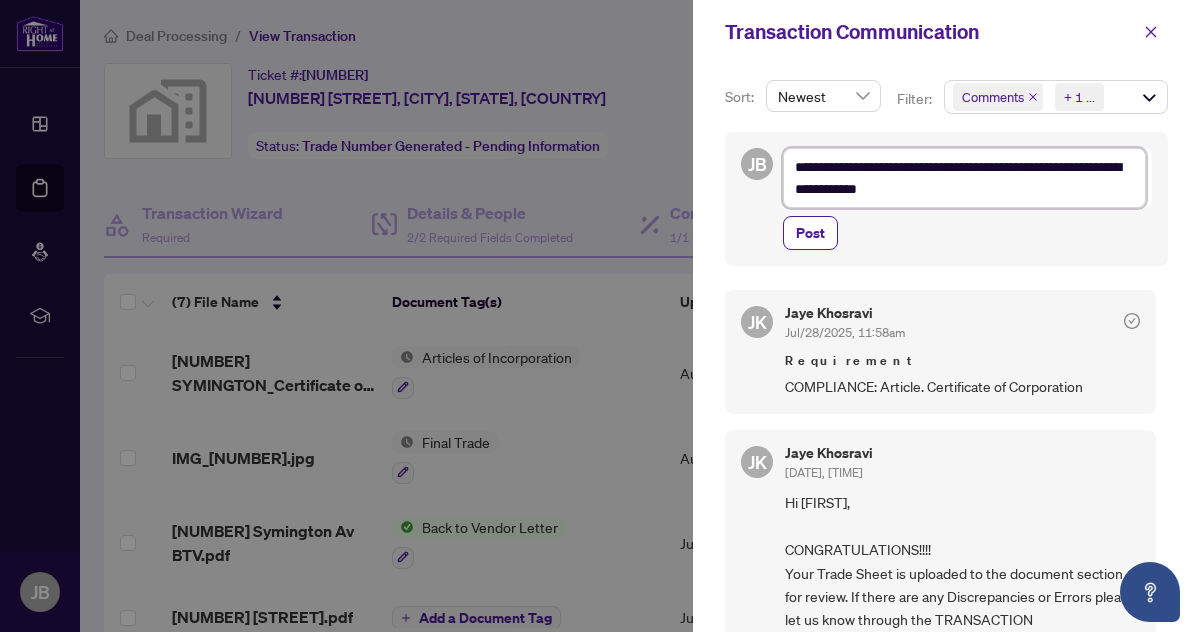 type on "**********" 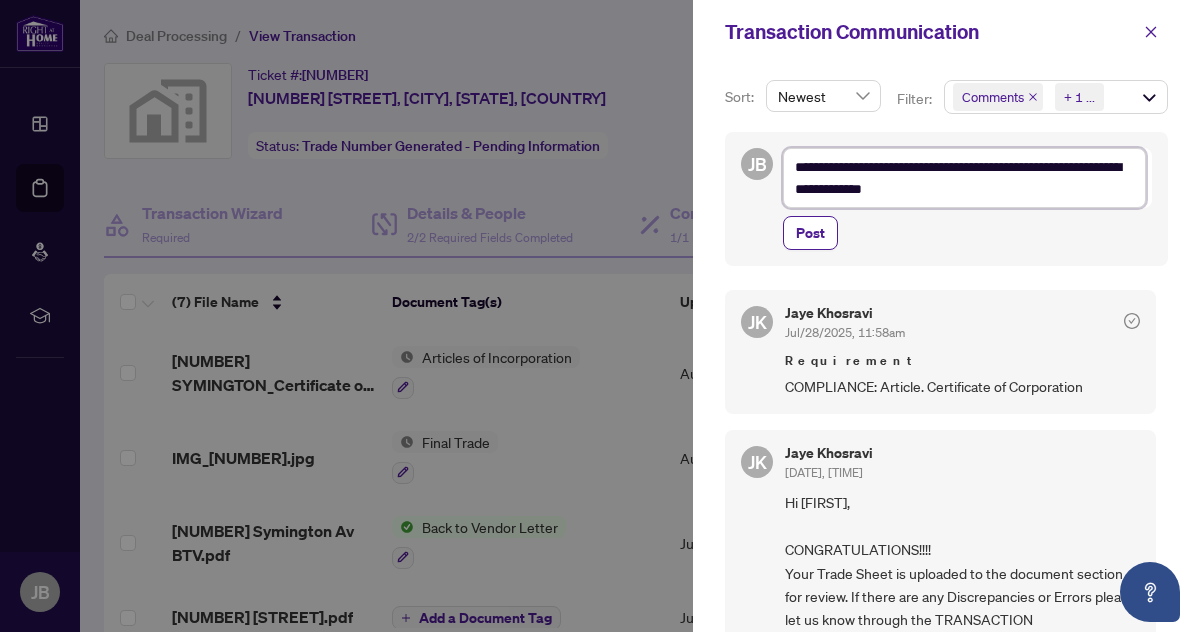 type on "**********" 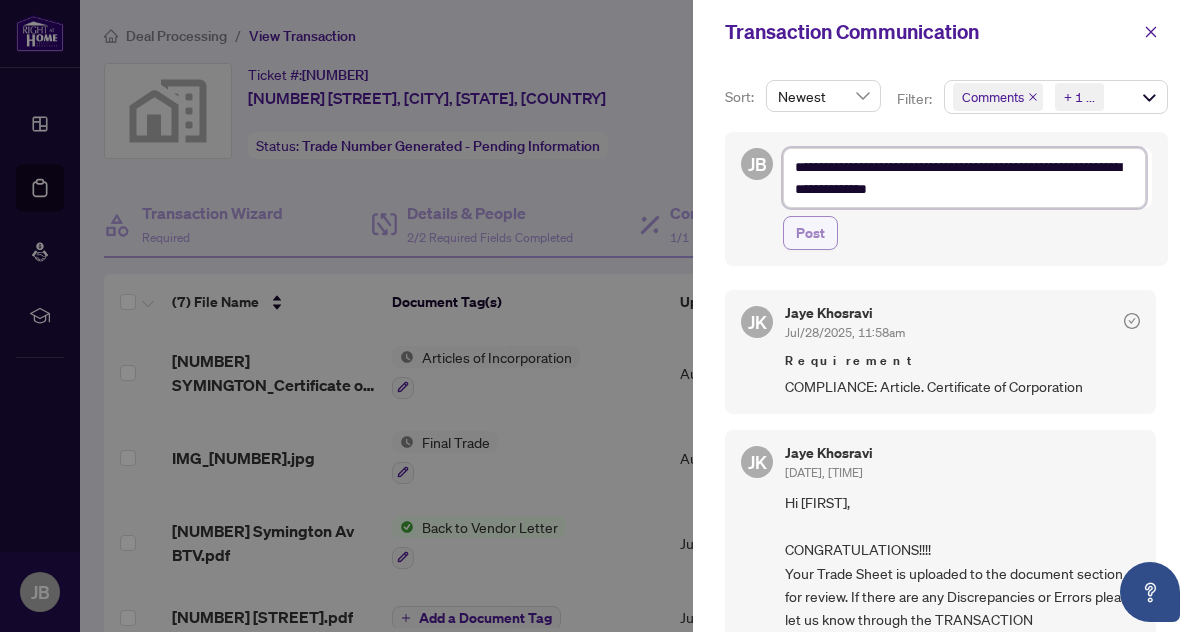 type on "**********" 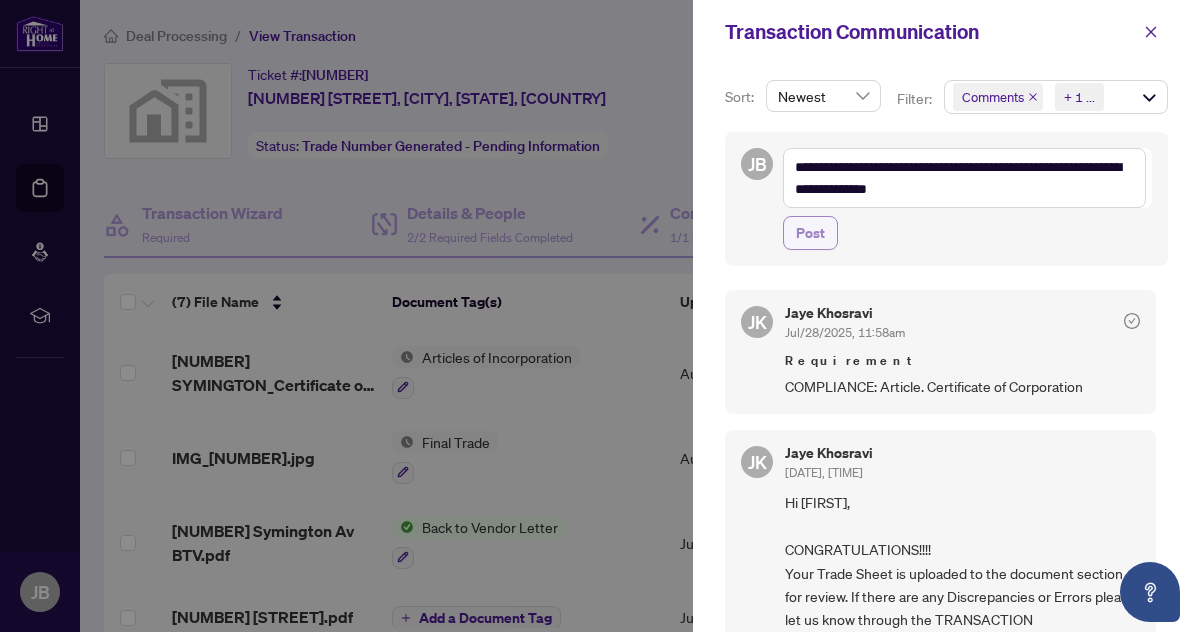 click on "Post" at bounding box center (810, 233) 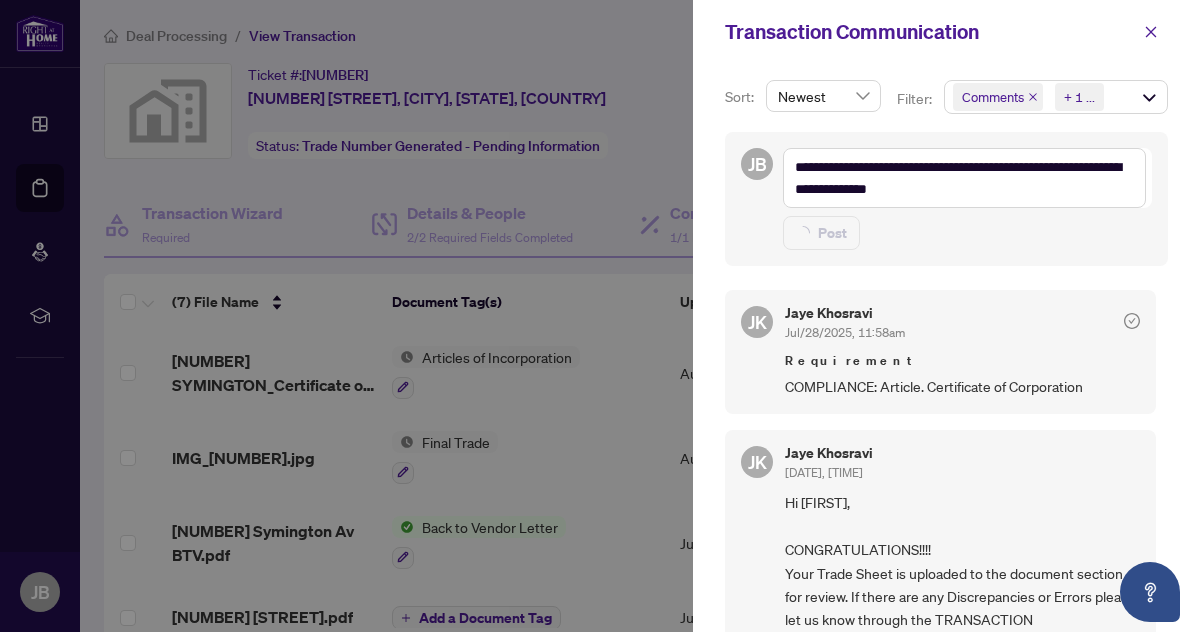 type on "**********" 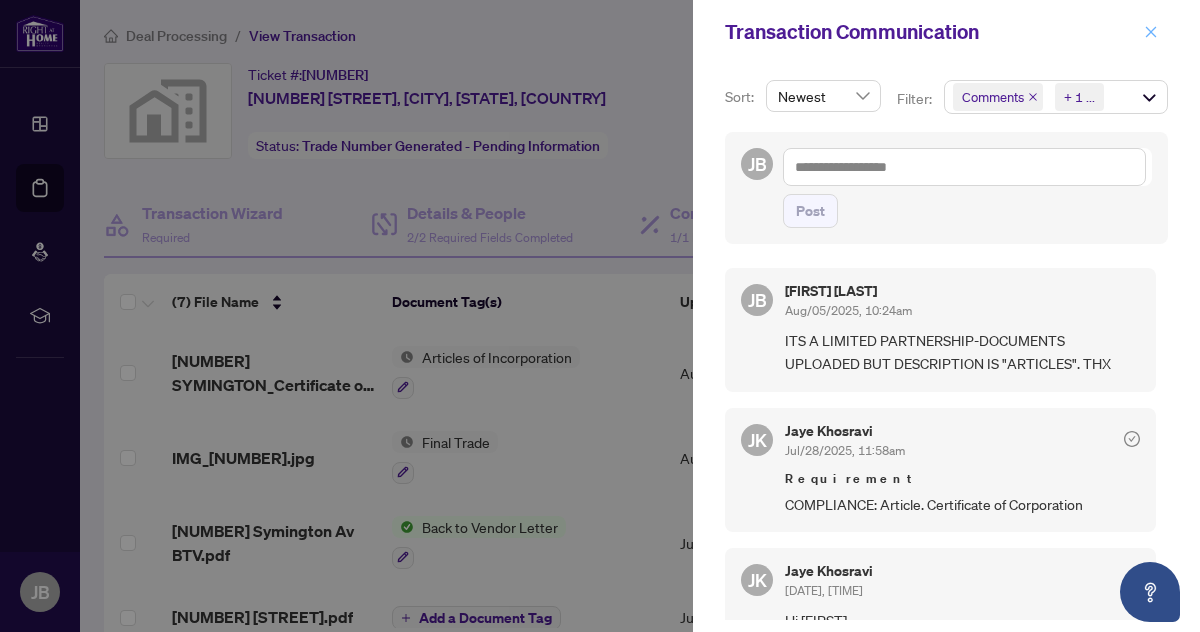 click 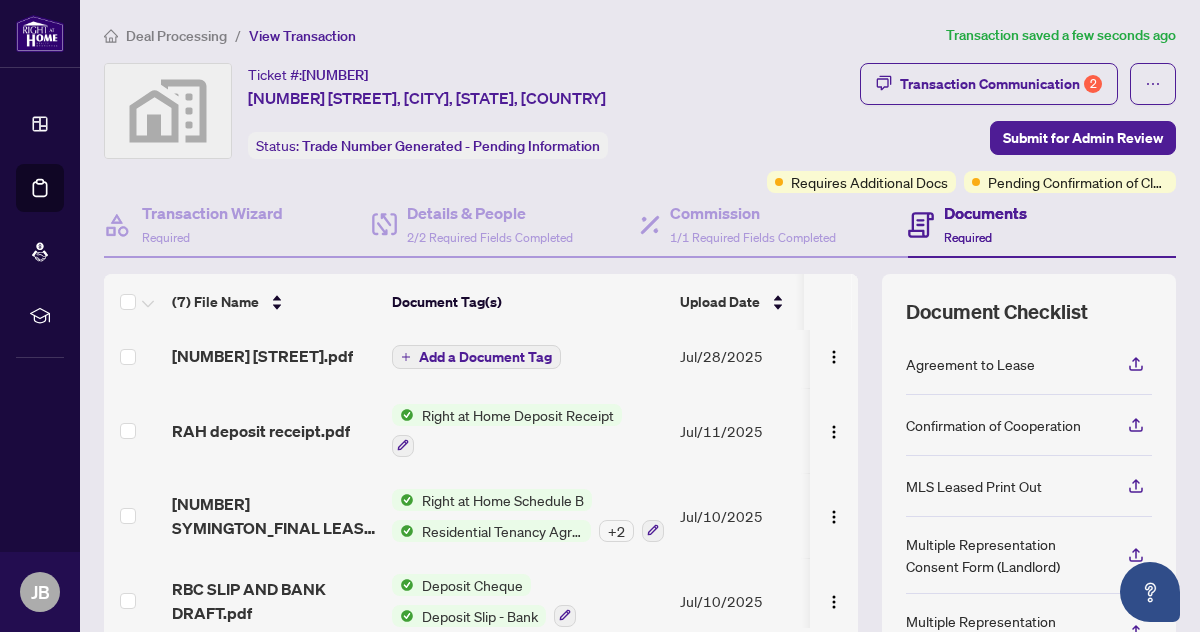 scroll, scrollTop: 278, scrollLeft: 0, axis: vertical 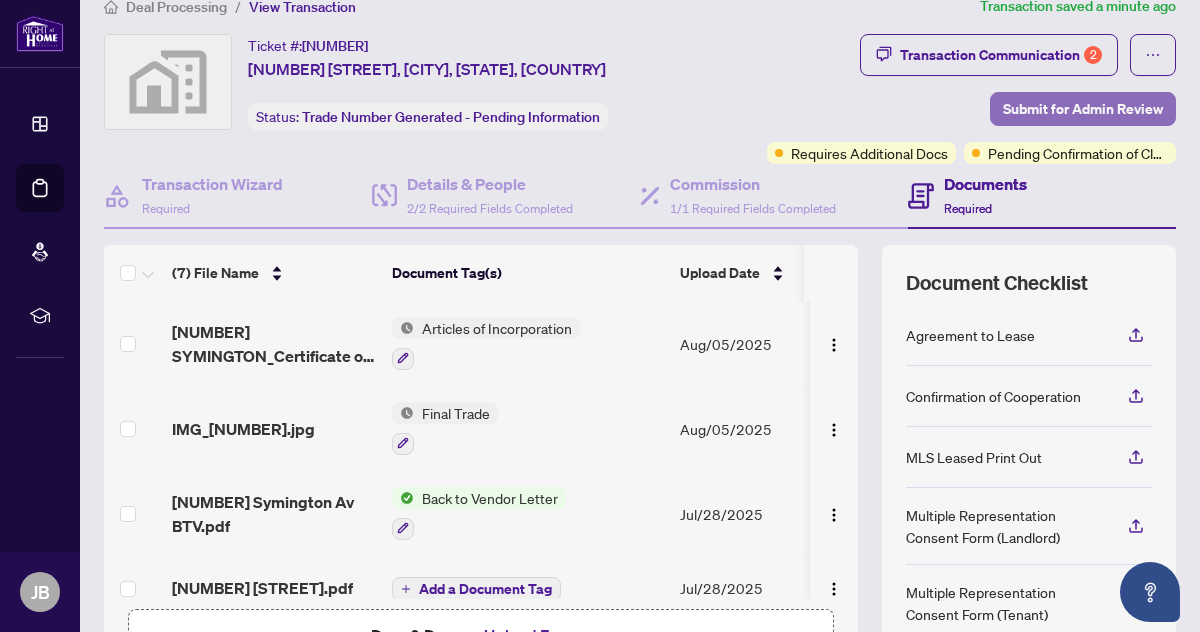 click on "Submit for Admin Review" at bounding box center [1083, 109] 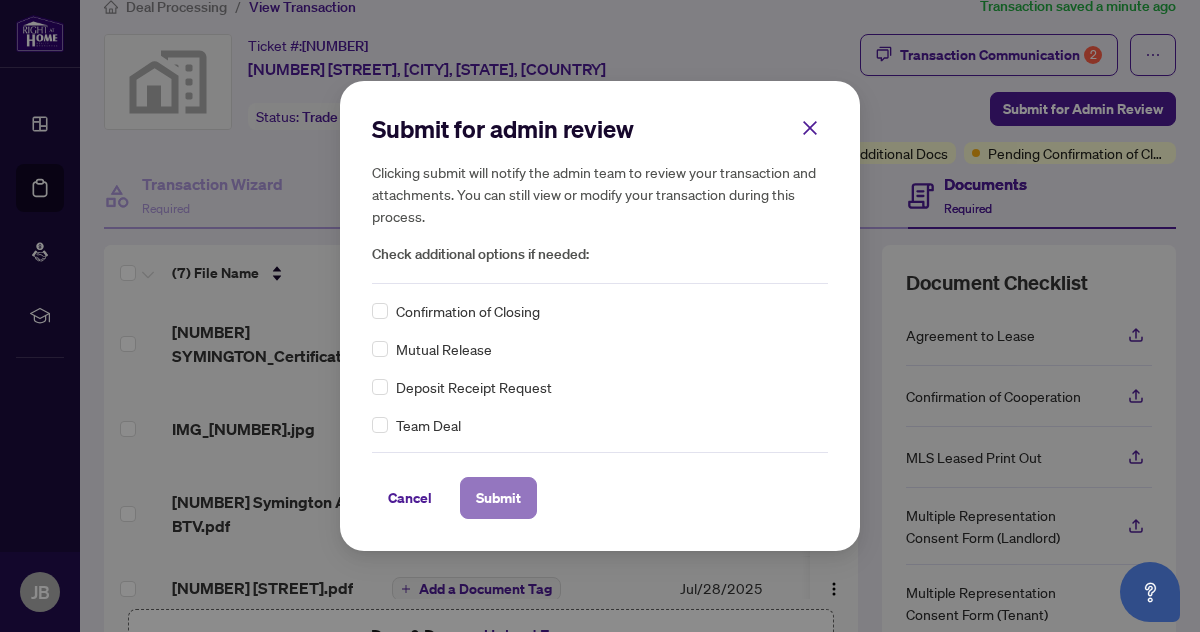 click on "Submit" at bounding box center (498, 498) 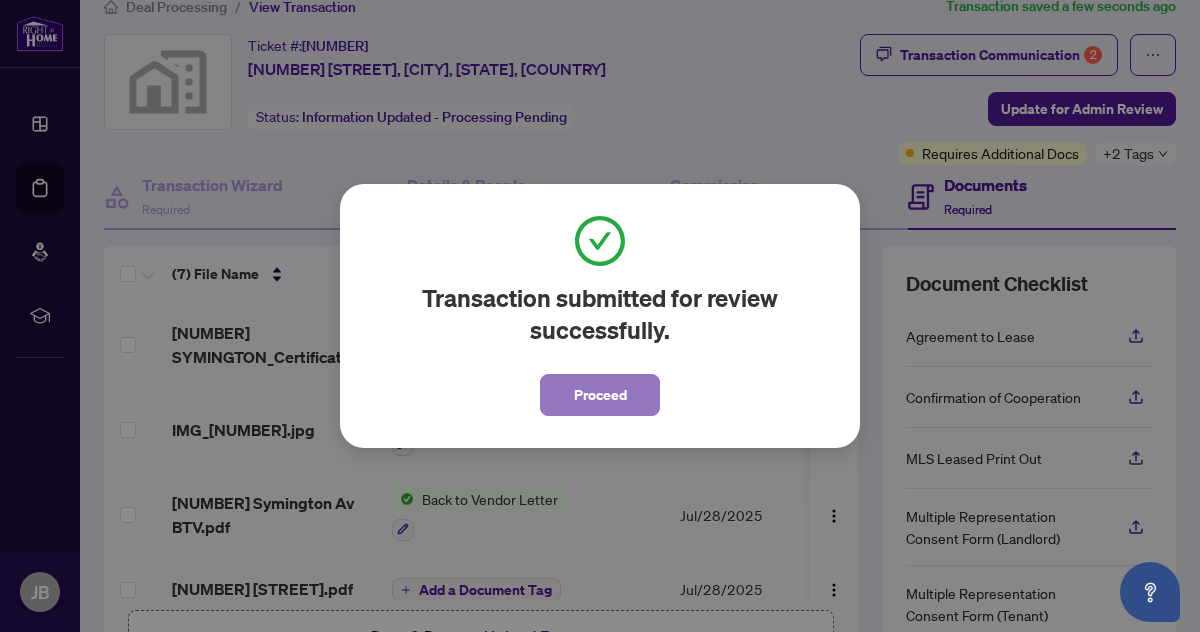 click on "Proceed" at bounding box center (600, 395) 